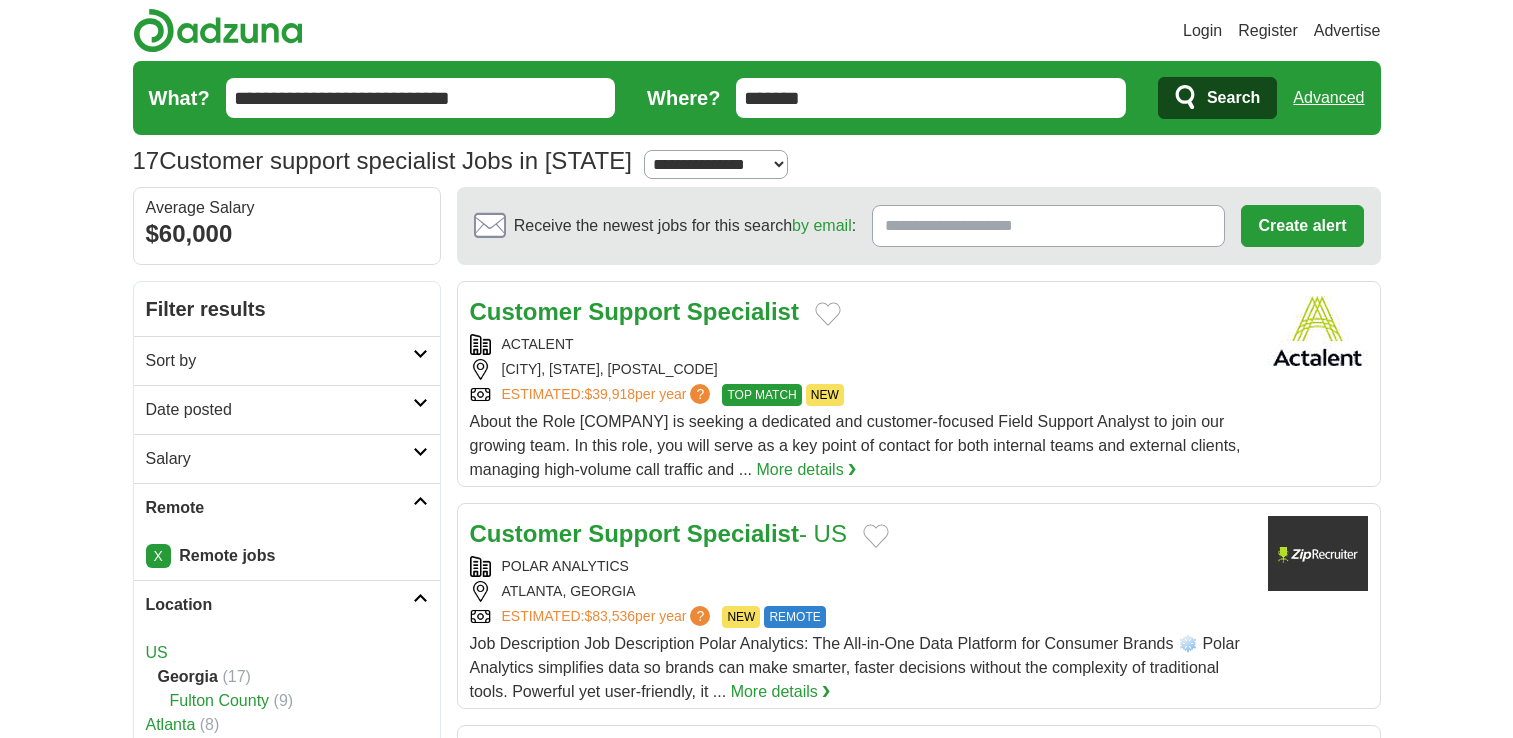 scroll, scrollTop: 0, scrollLeft: 0, axis: both 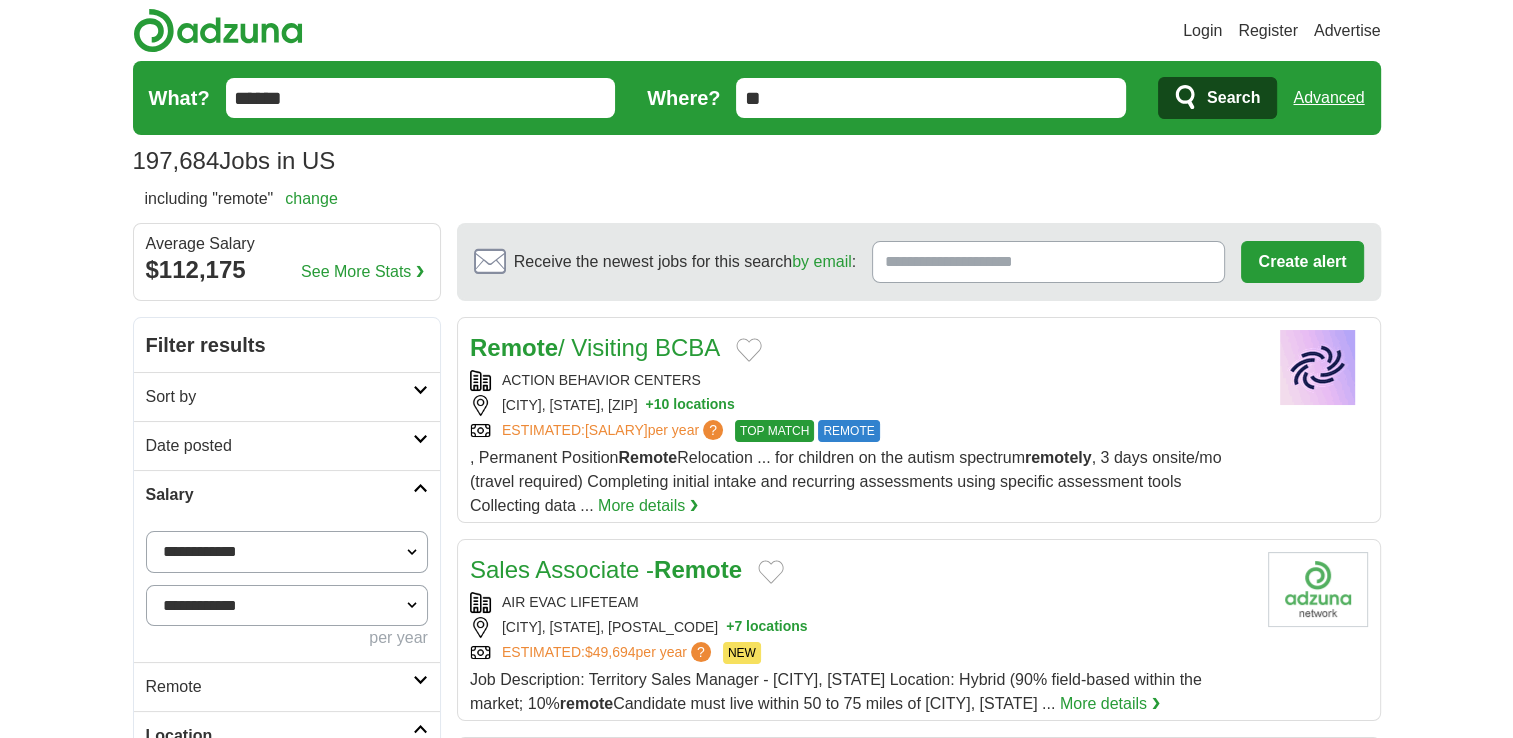 click at bounding box center [420, 439] 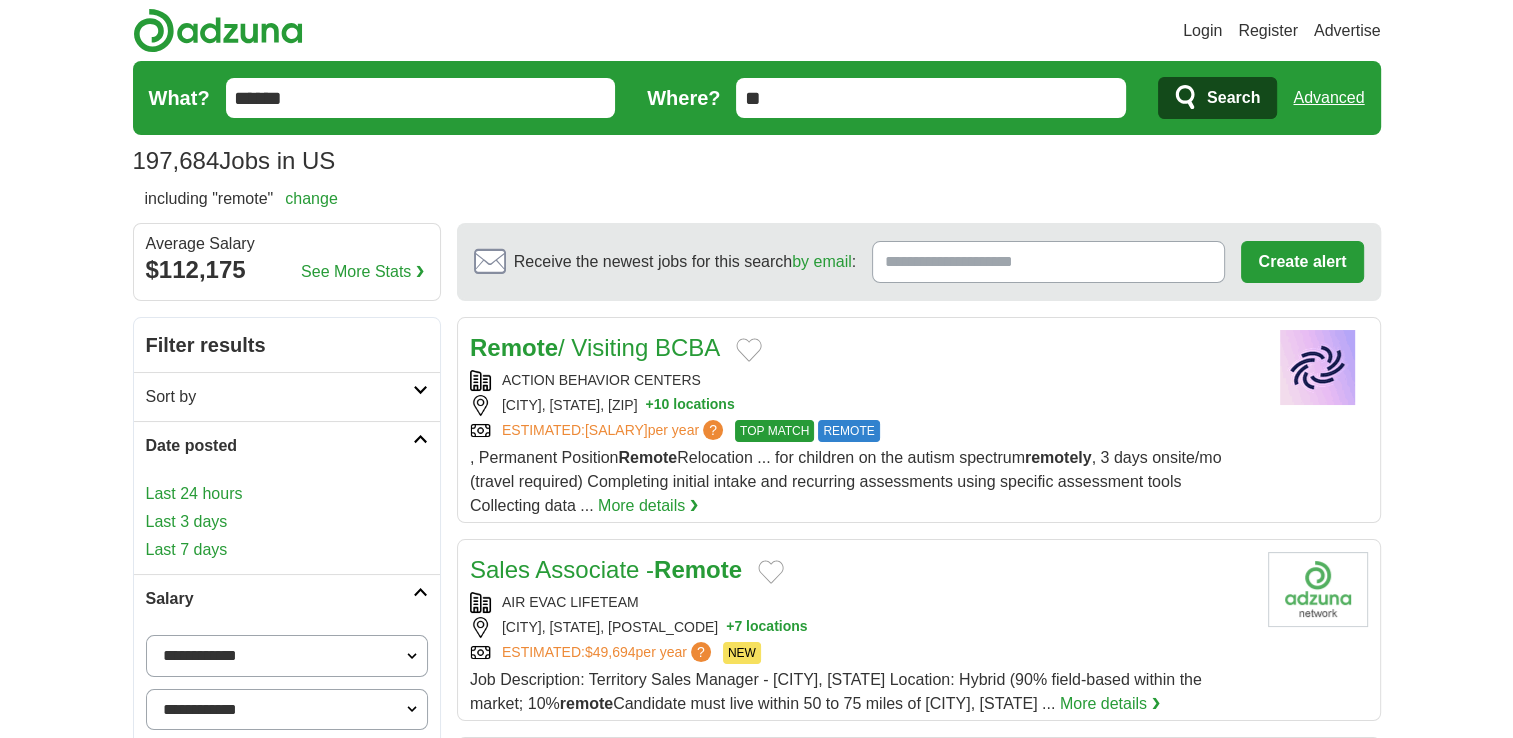click on "Last 24 hours" at bounding box center (287, 494) 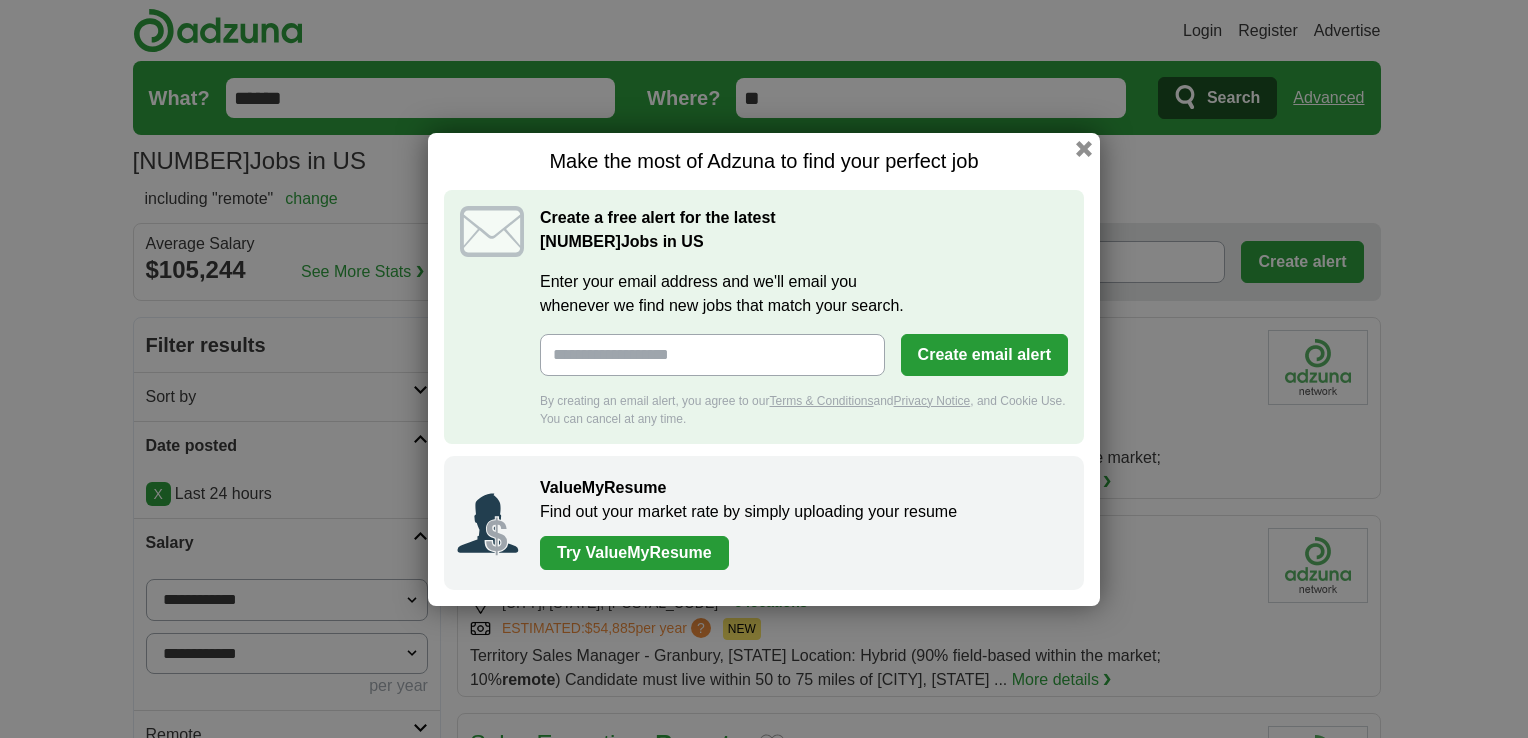 scroll, scrollTop: 0, scrollLeft: 0, axis: both 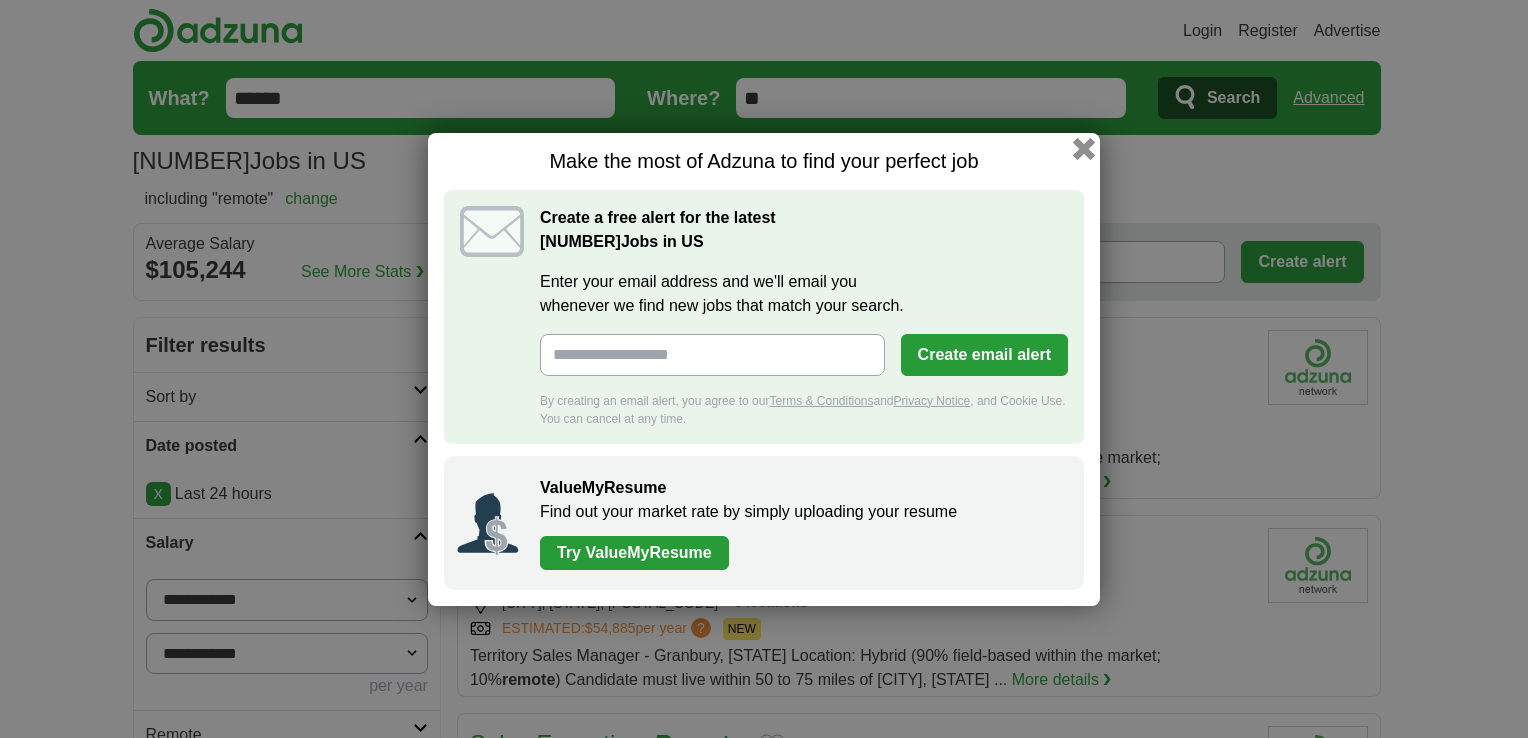 click at bounding box center (1084, 148) 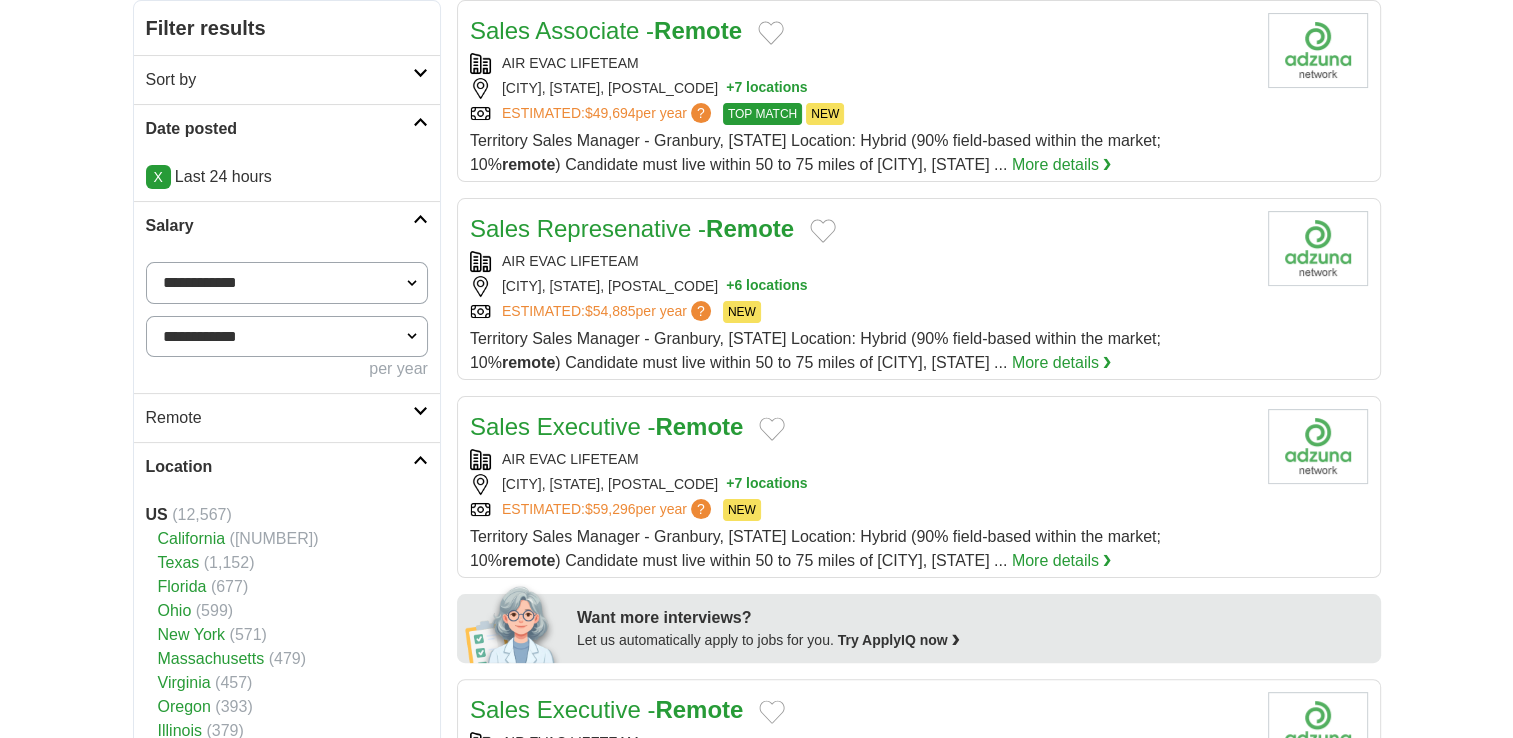 scroll, scrollTop: 320, scrollLeft: 0, axis: vertical 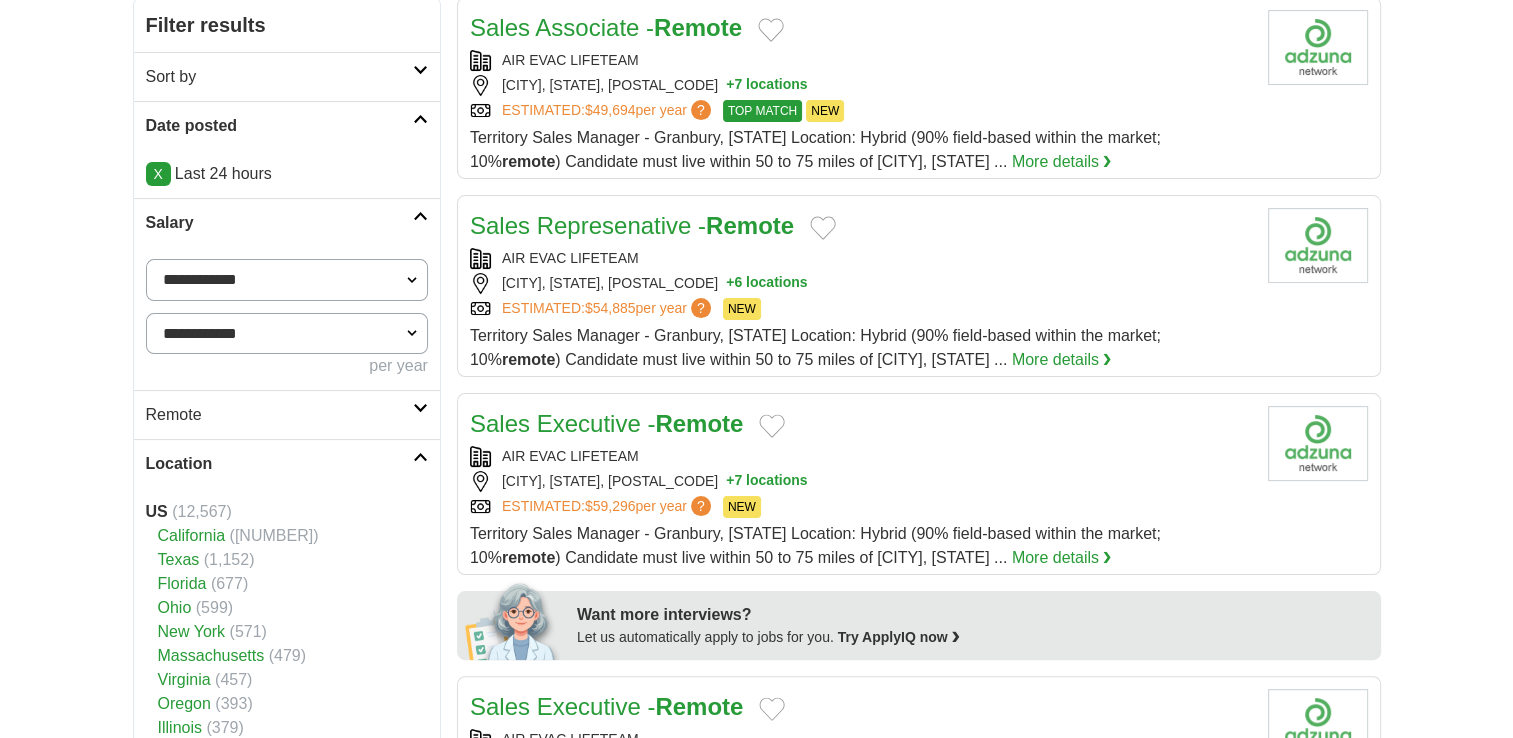 click on "Remote" at bounding box center [279, 415] 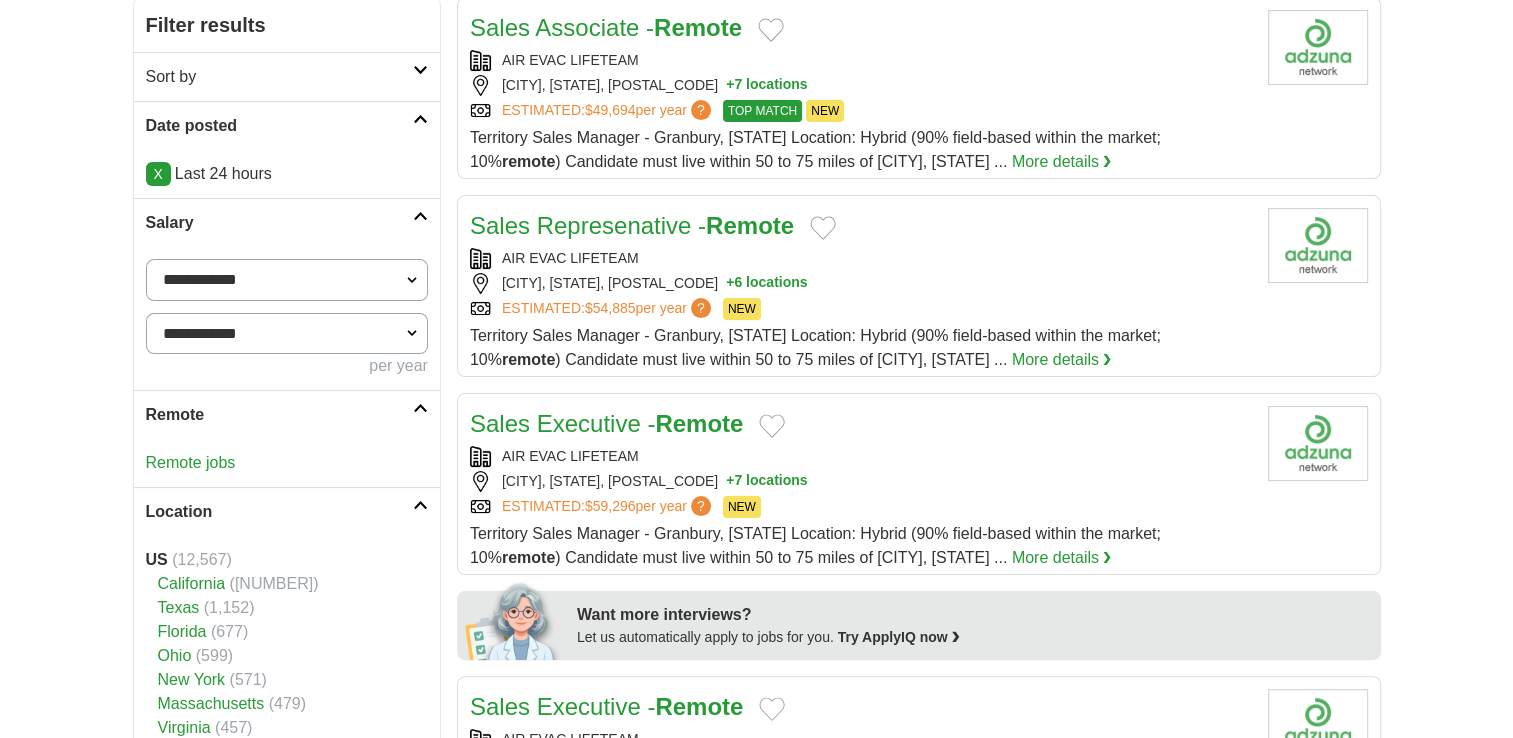 click on "Remote jobs" at bounding box center (191, 462) 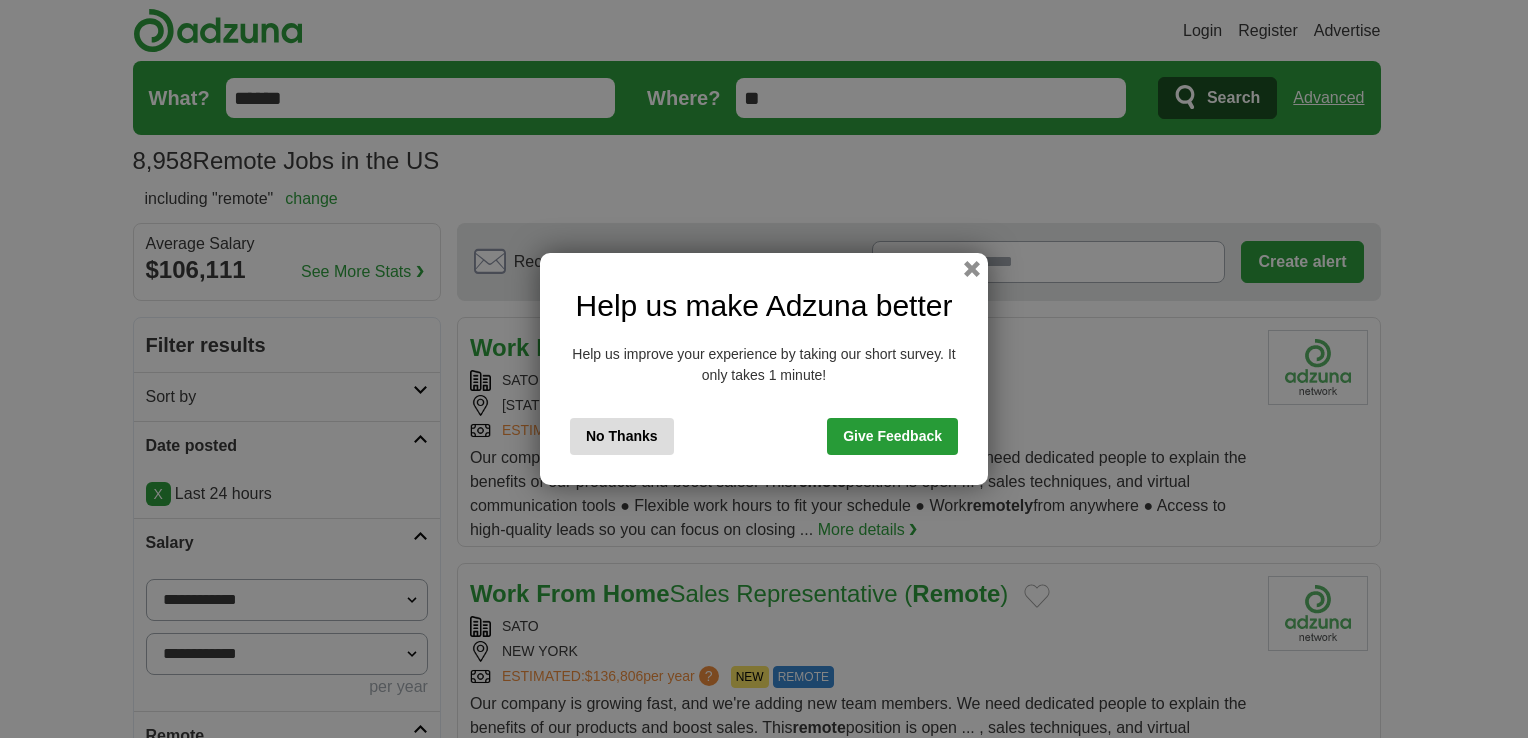 scroll, scrollTop: 0, scrollLeft: 0, axis: both 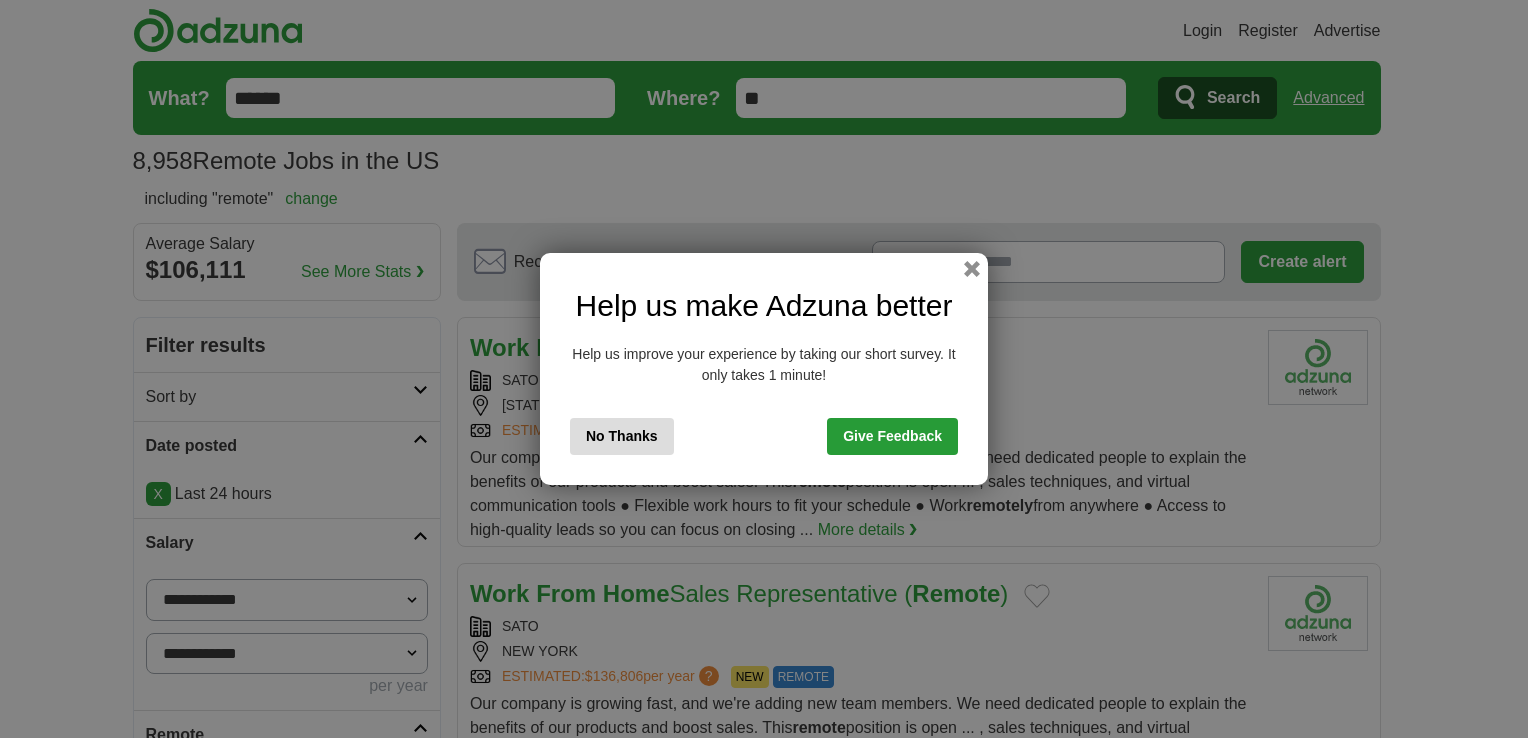 click on "No Thanks" at bounding box center (622, 436) 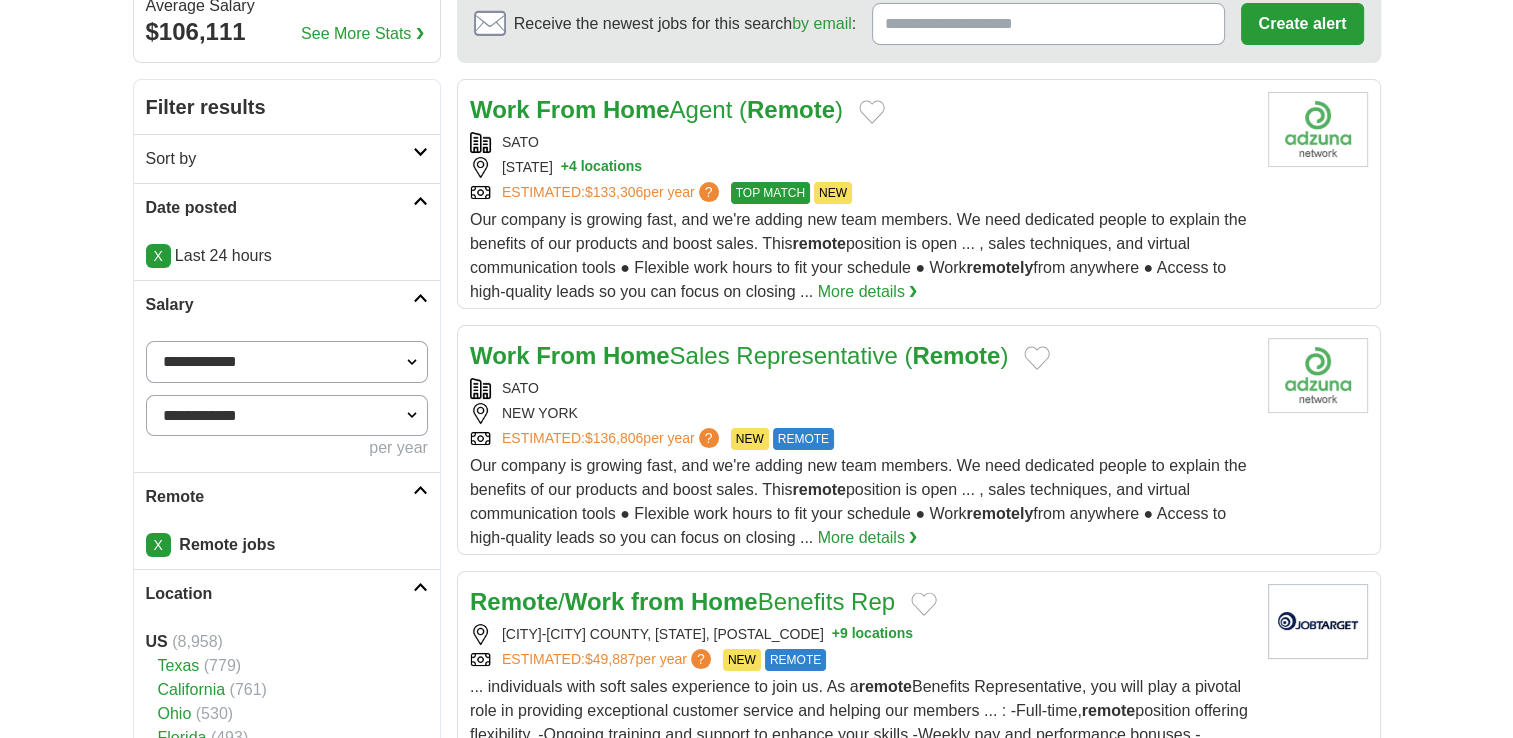 scroll, scrollTop: 240, scrollLeft: 0, axis: vertical 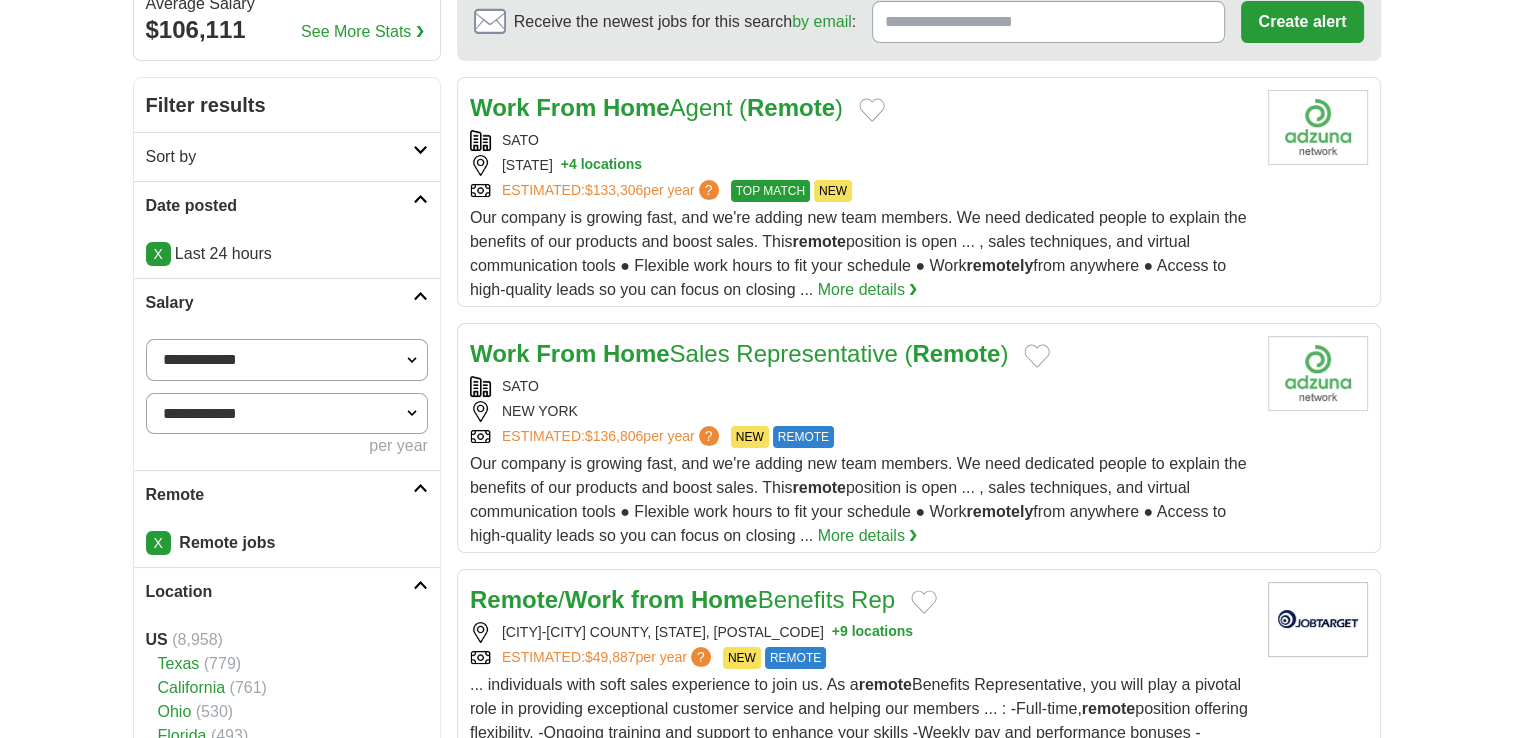 click on "More details ❯" at bounding box center [868, 536] 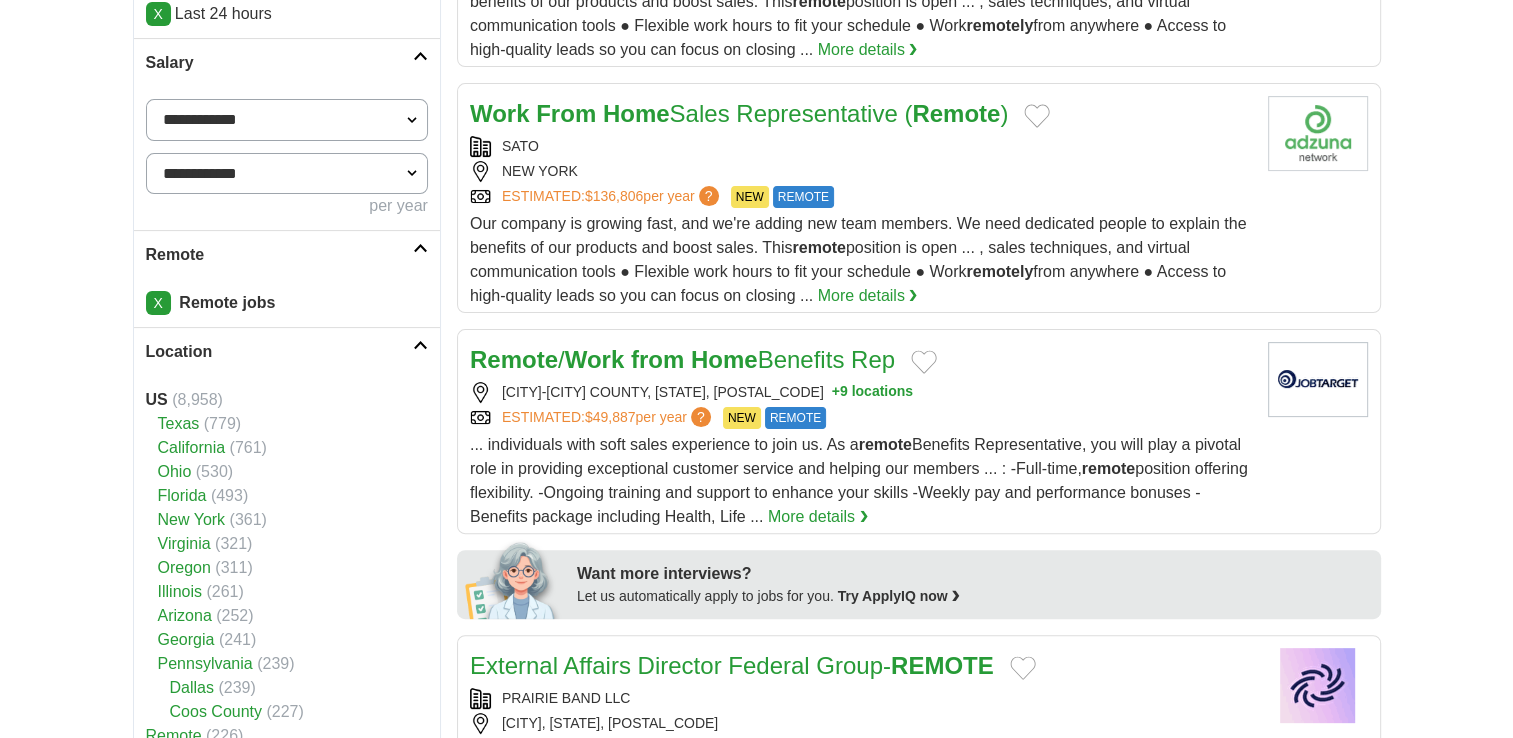 scroll, scrollTop: 520, scrollLeft: 0, axis: vertical 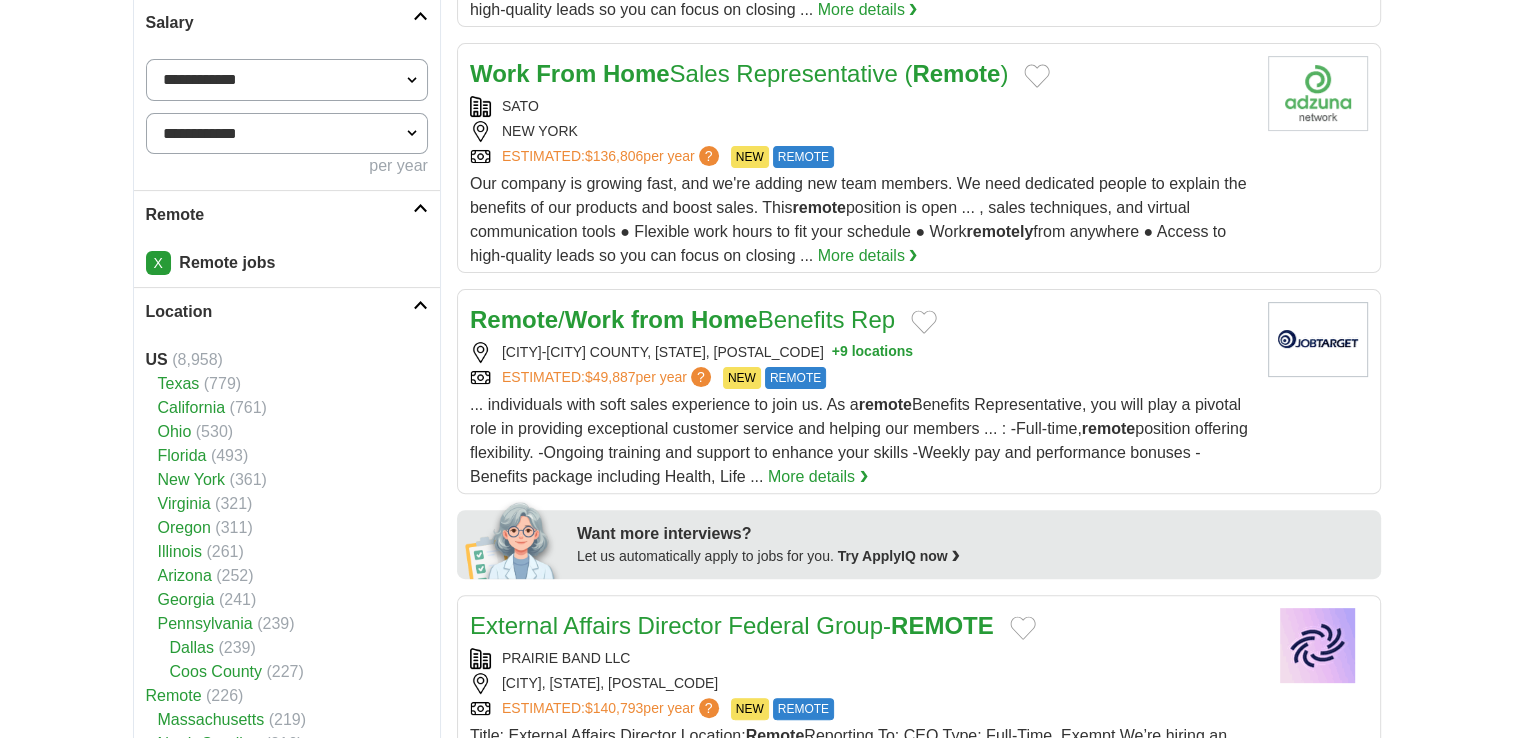 click on "**********" at bounding box center [287, 134] 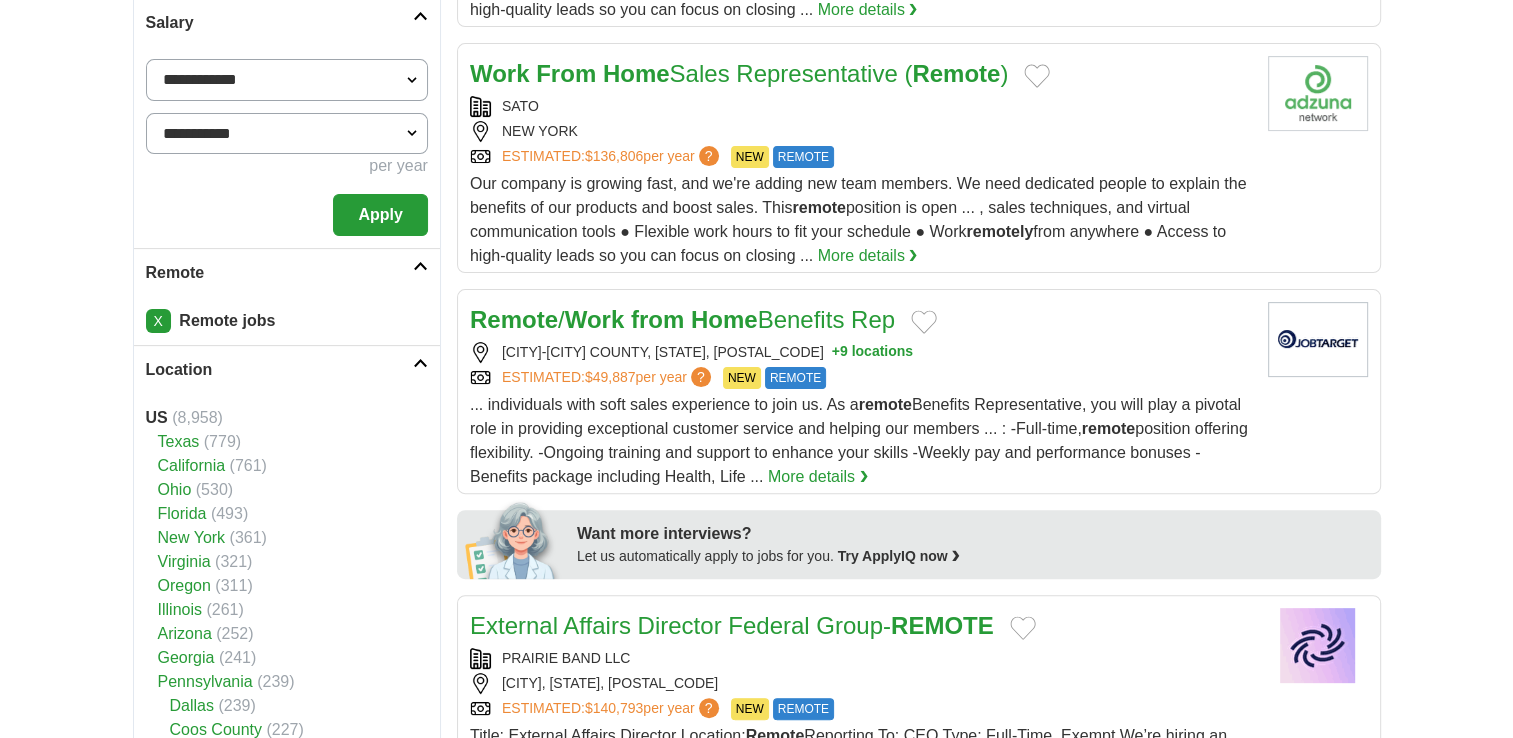 click on "Apply" at bounding box center (380, 215) 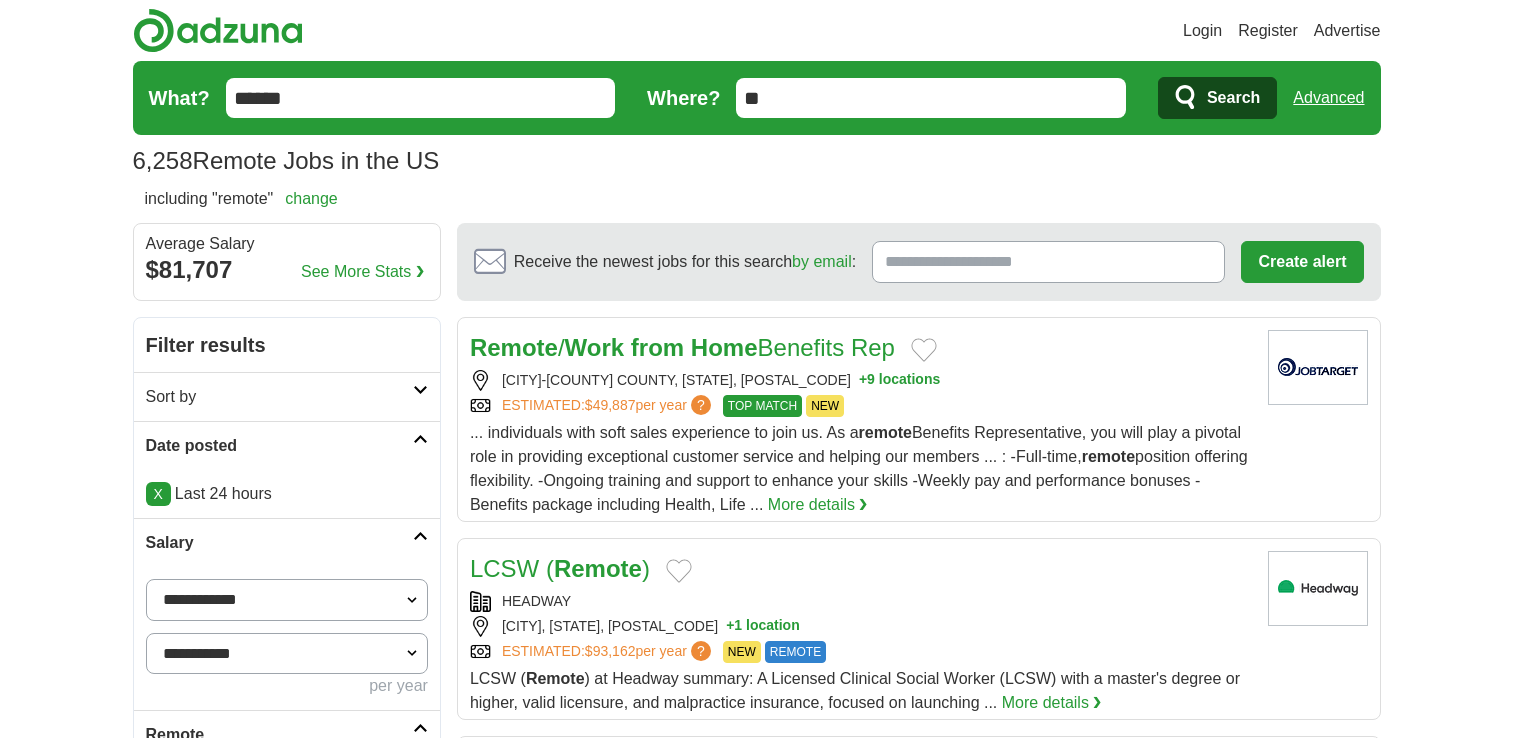 scroll, scrollTop: 0, scrollLeft: 0, axis: both 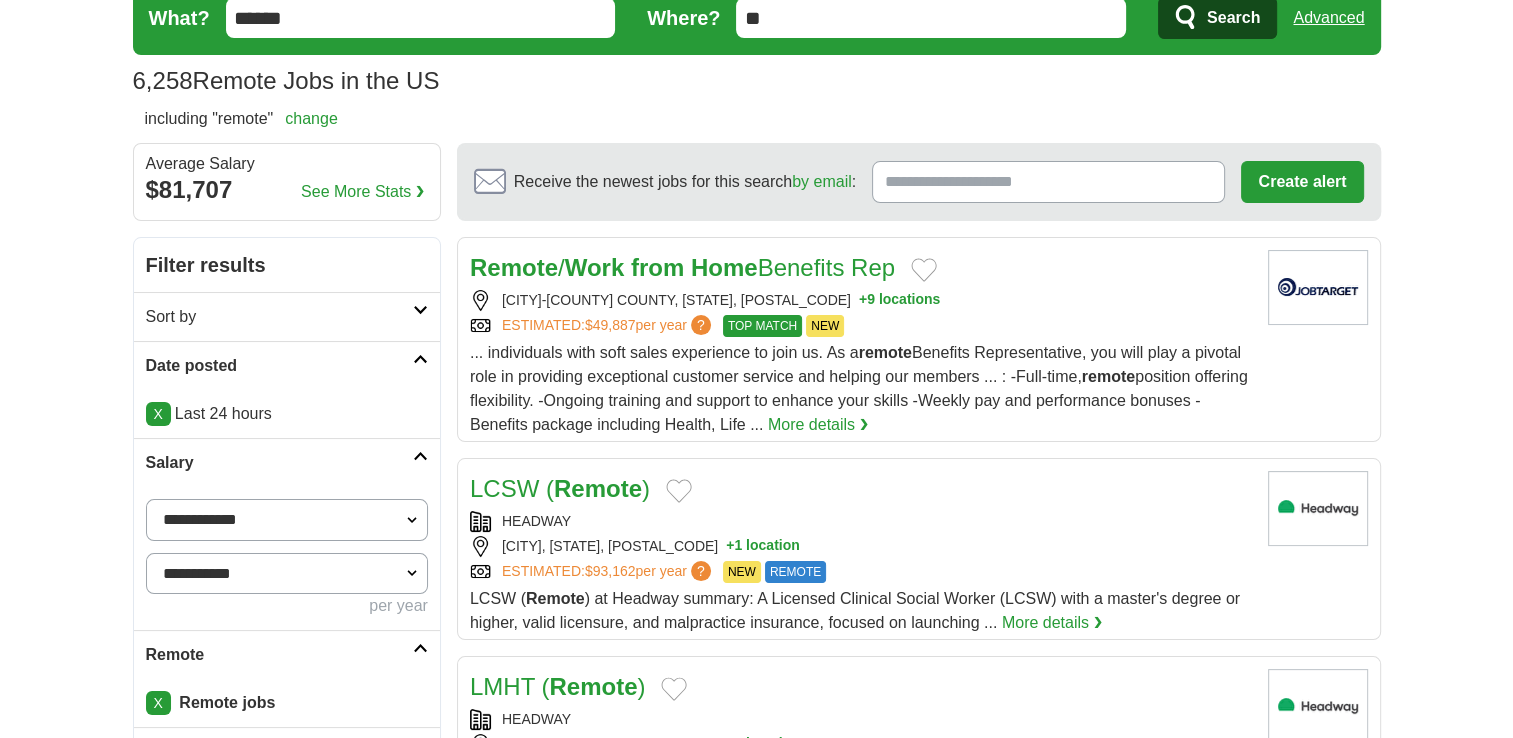 click on "More details ❯" at bounding box center (818, 425) 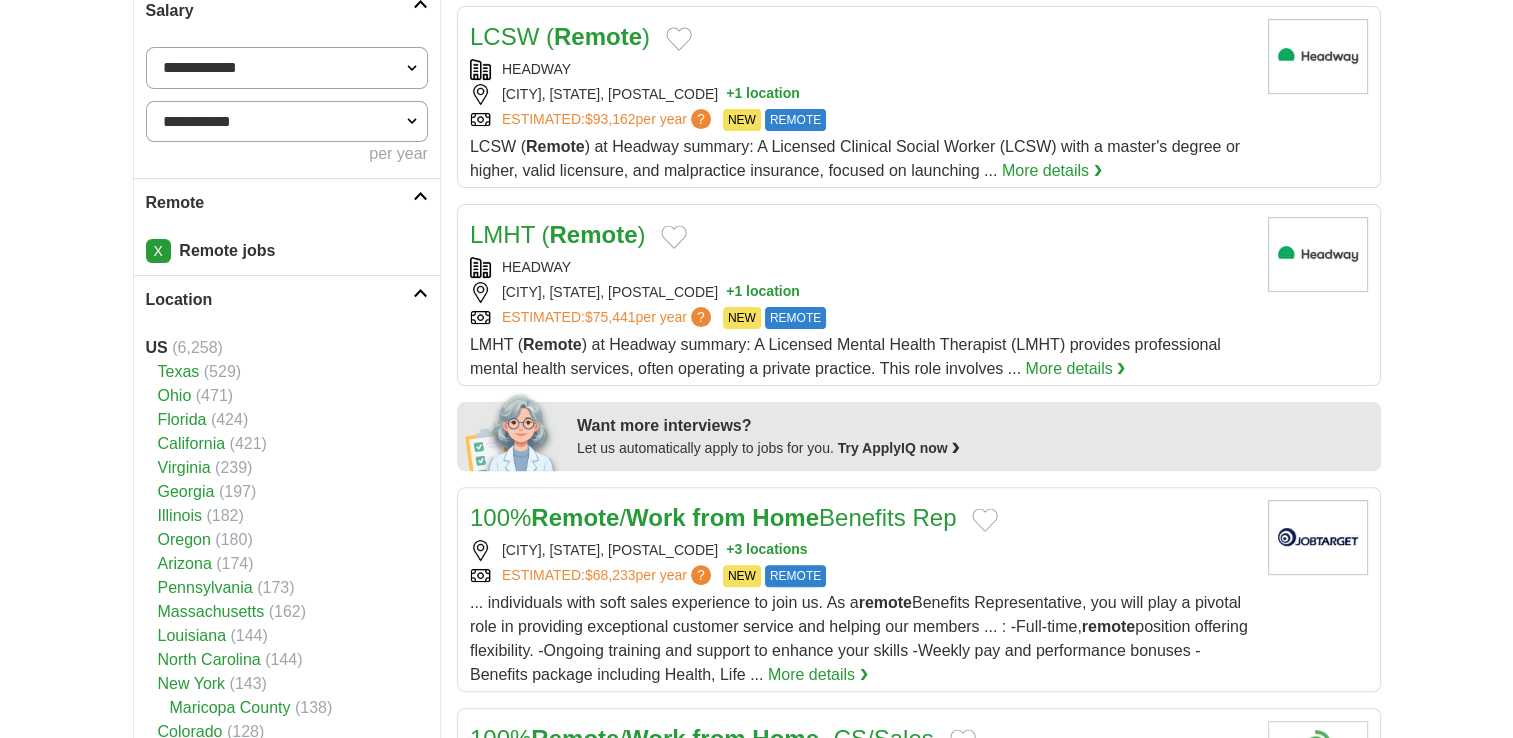 scroll, scrollTop: 560, scrollLeft: 0, axis: vertical 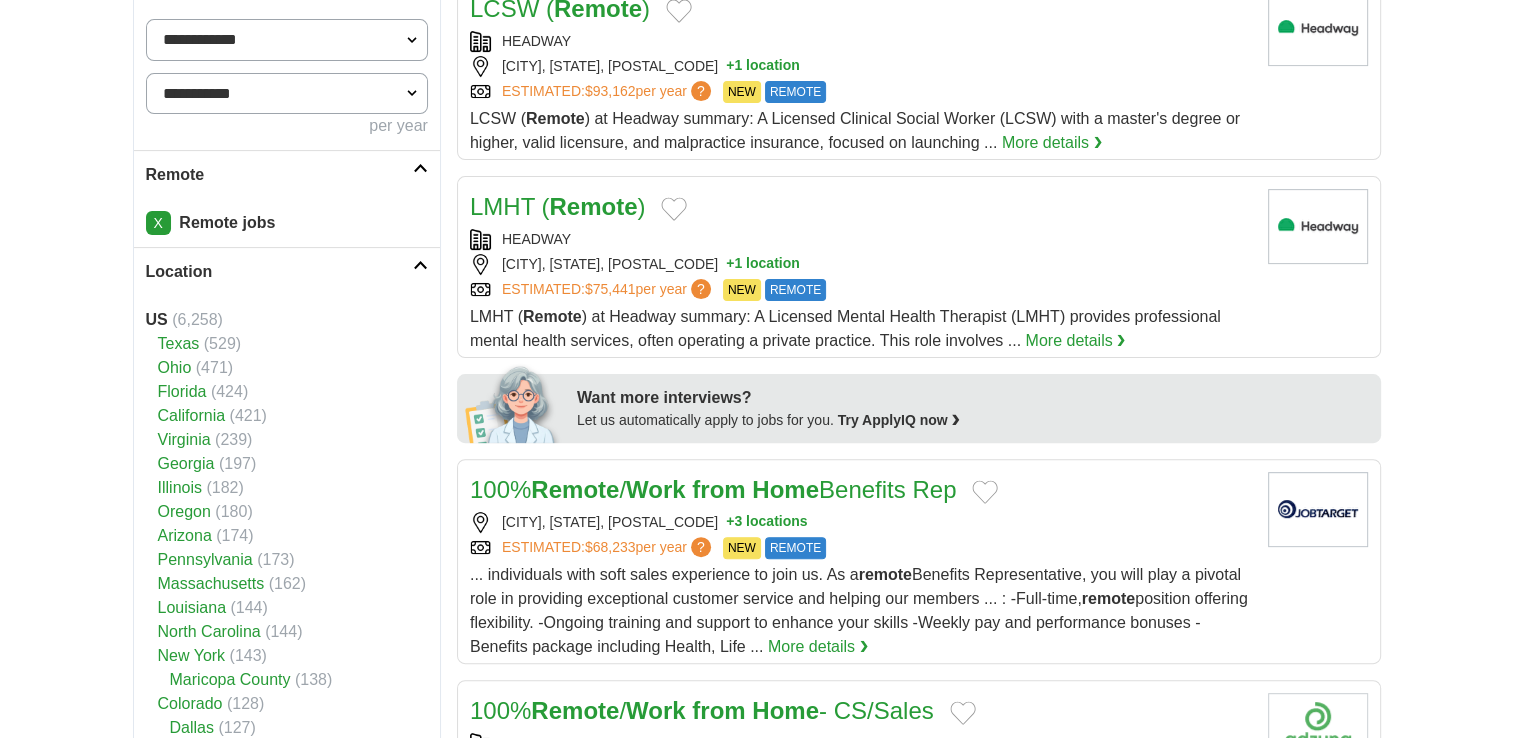 click on "Georgia" at bounding box center [186, 463] 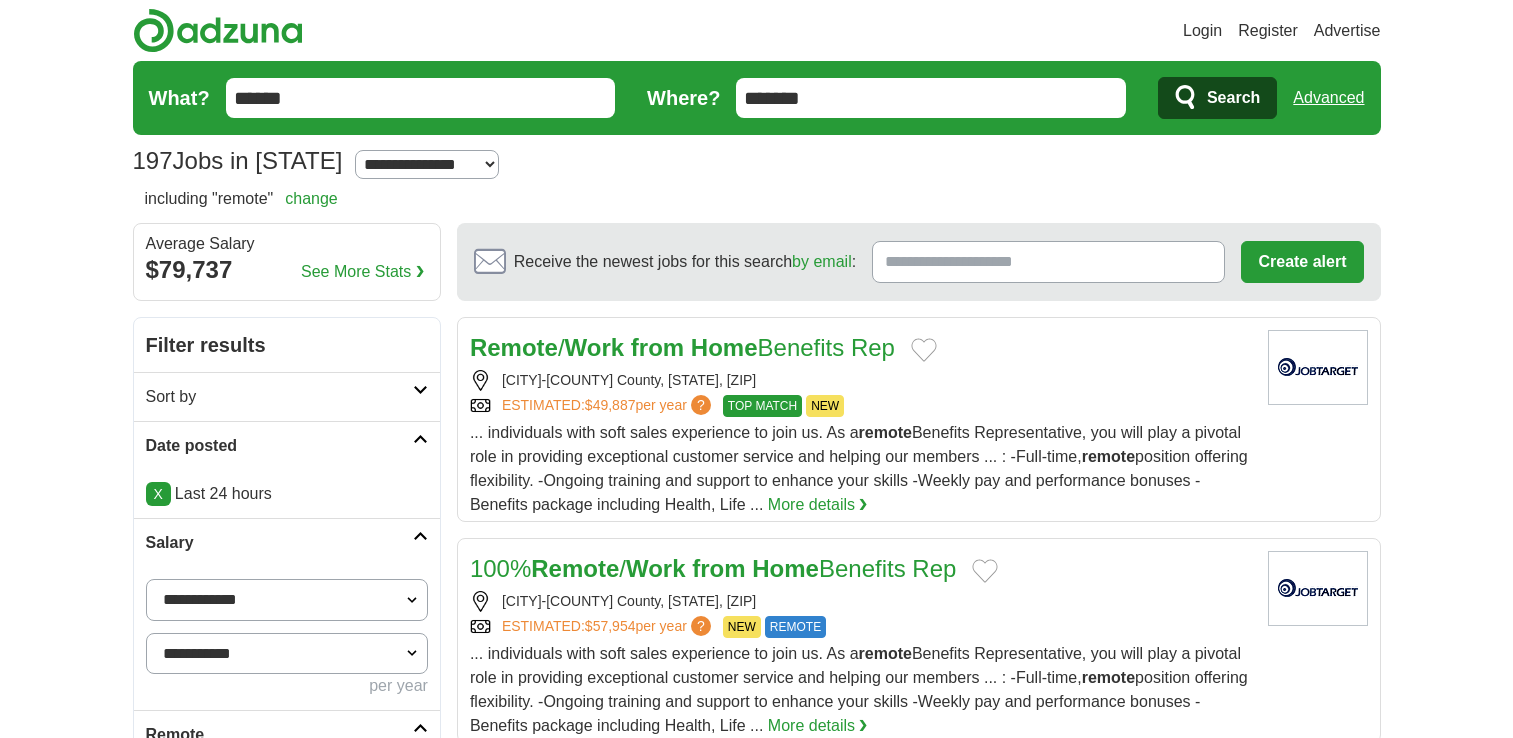 scroll, scrollTop: 0, scrollLeft: 0, axis: both 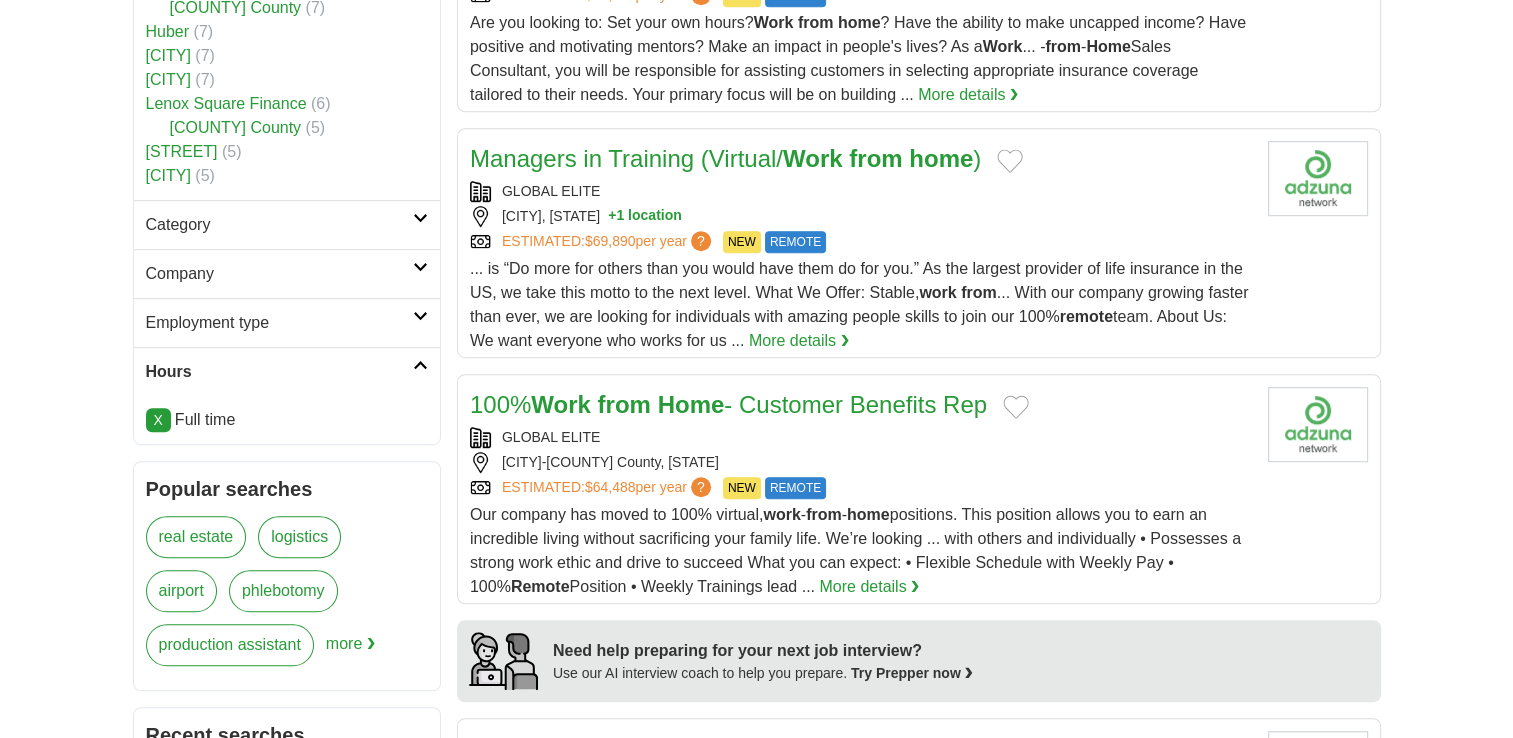 click on "Employment type" at bounding box center [279, 323] 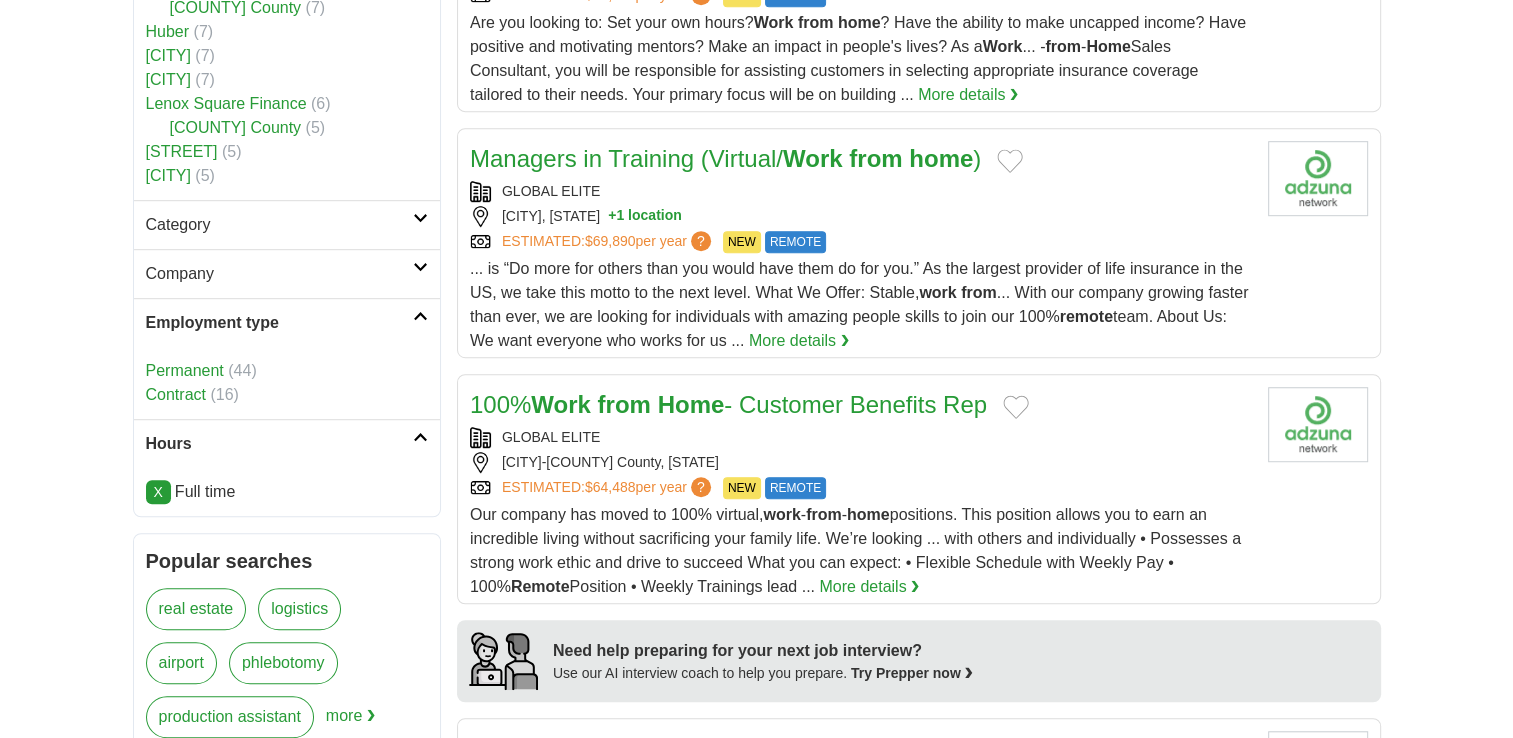 click on "Employment type" at bounding box center (279, 323) 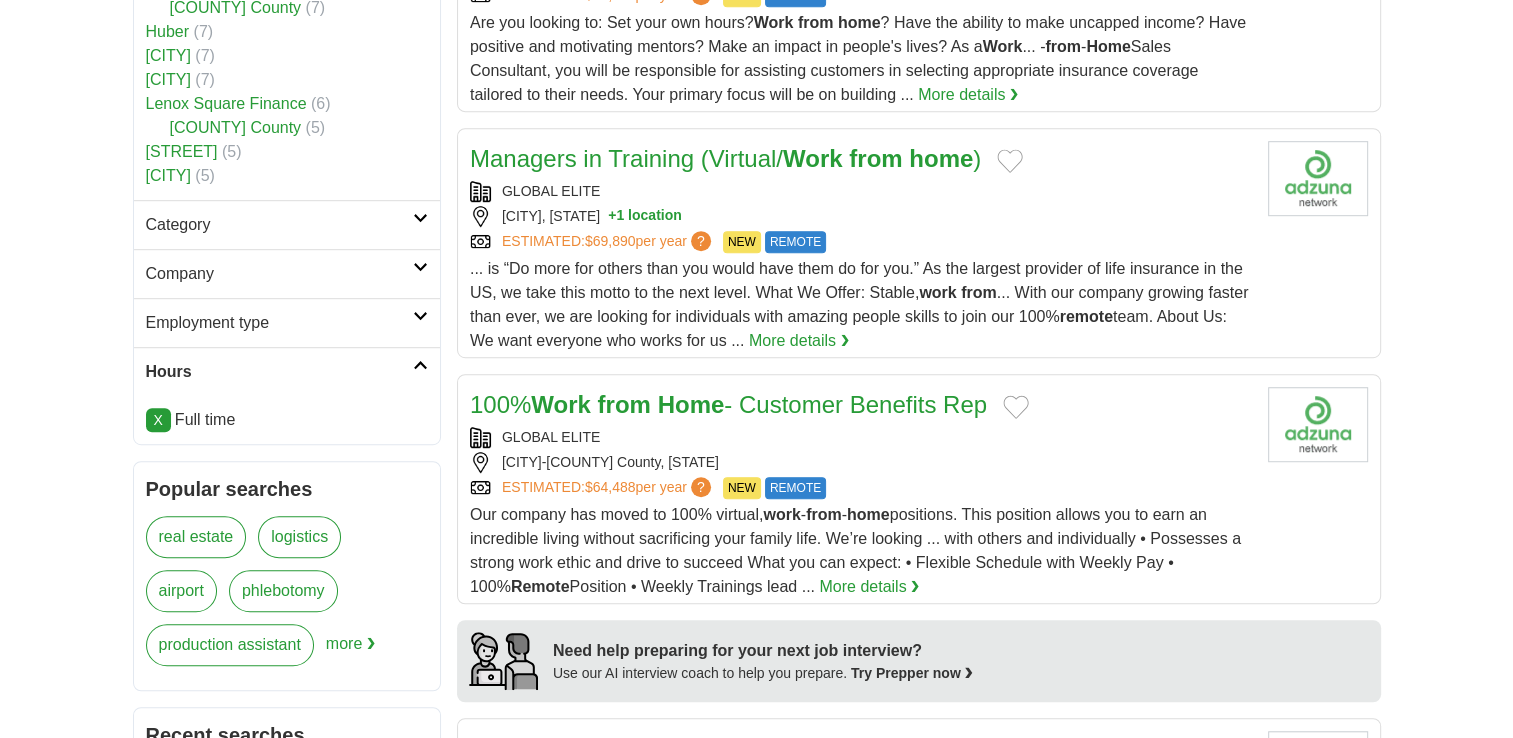 click on "Employment type" at bounding box center [279, 323] 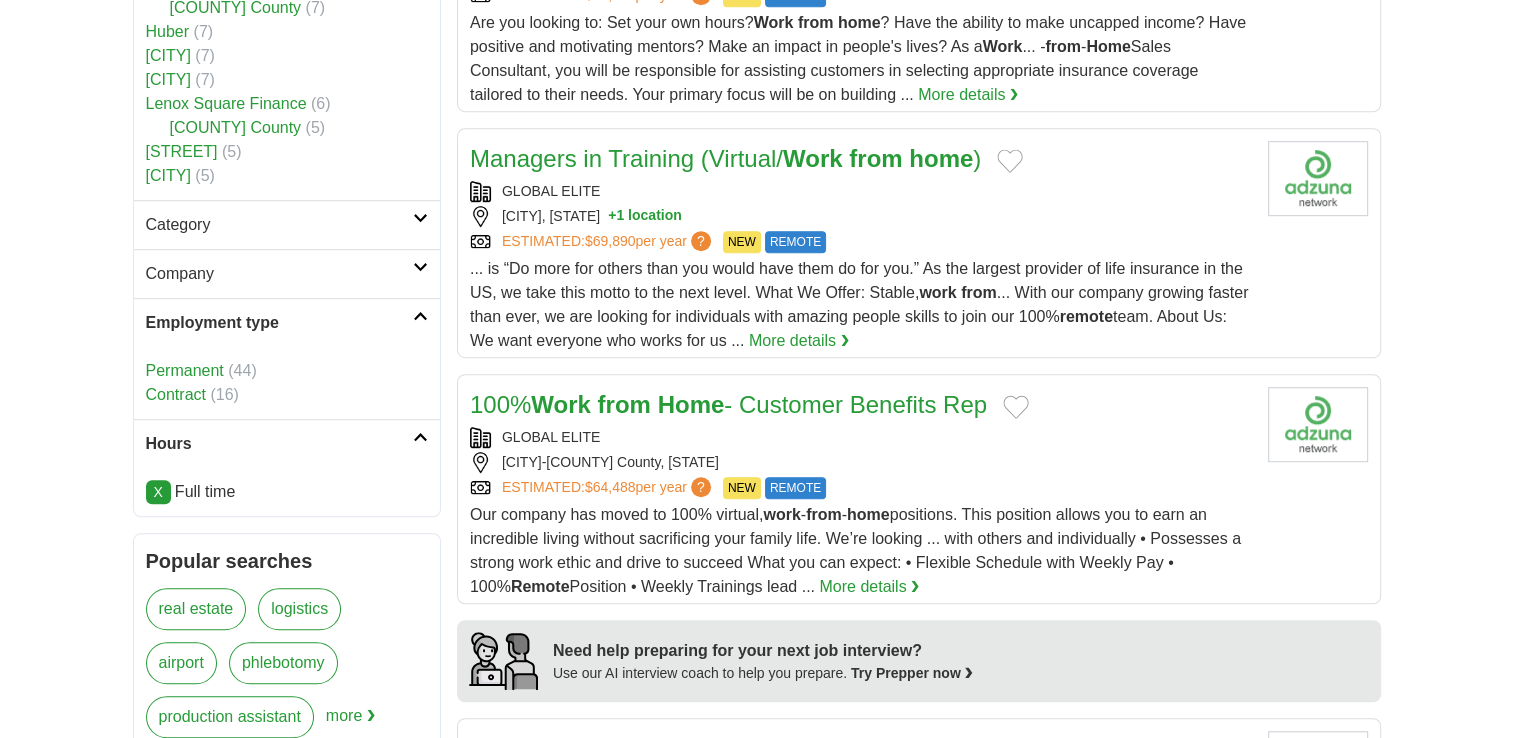 click on "Permanent" at bounding box center (185, 370) 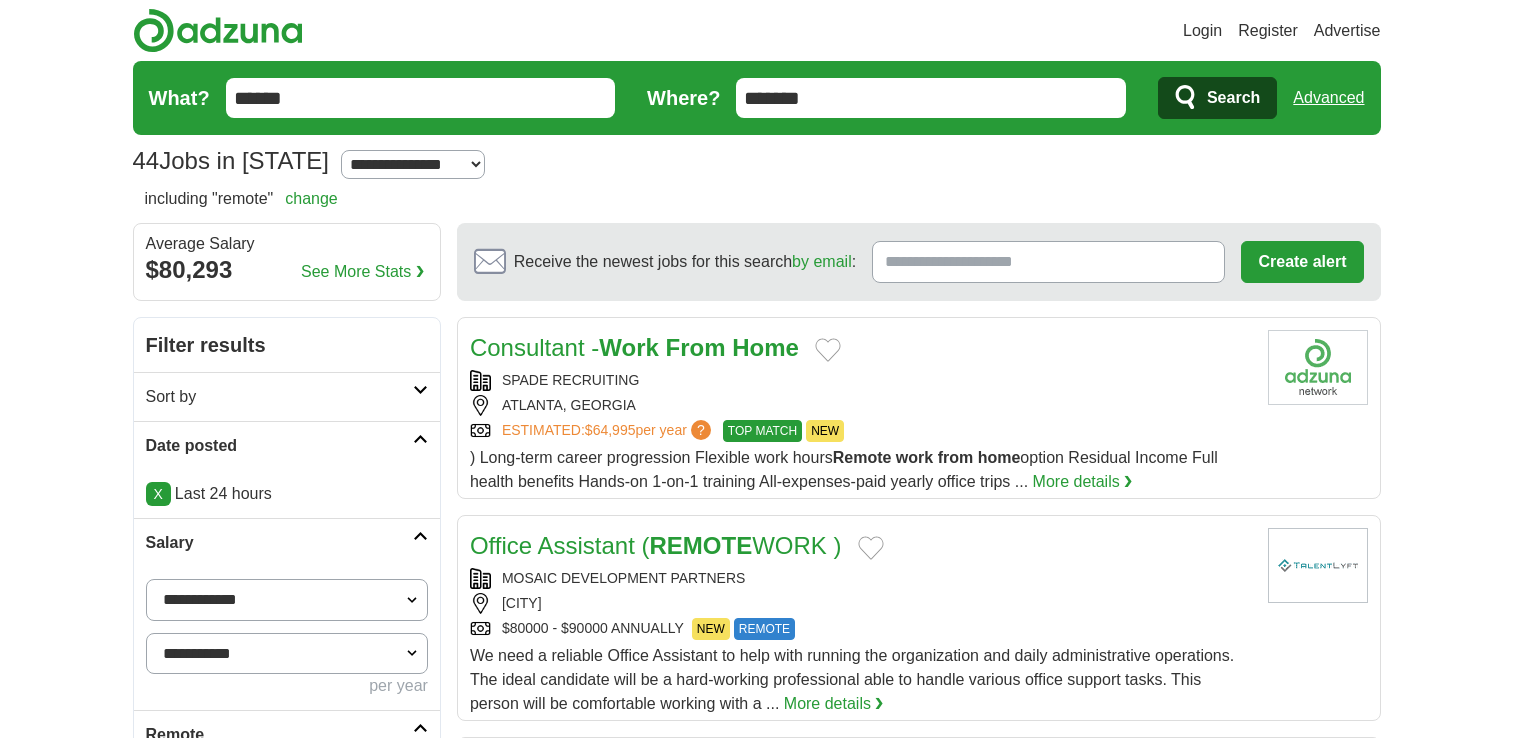 scroll, scrollTop: 0, scrollLeft: 0, axis: both 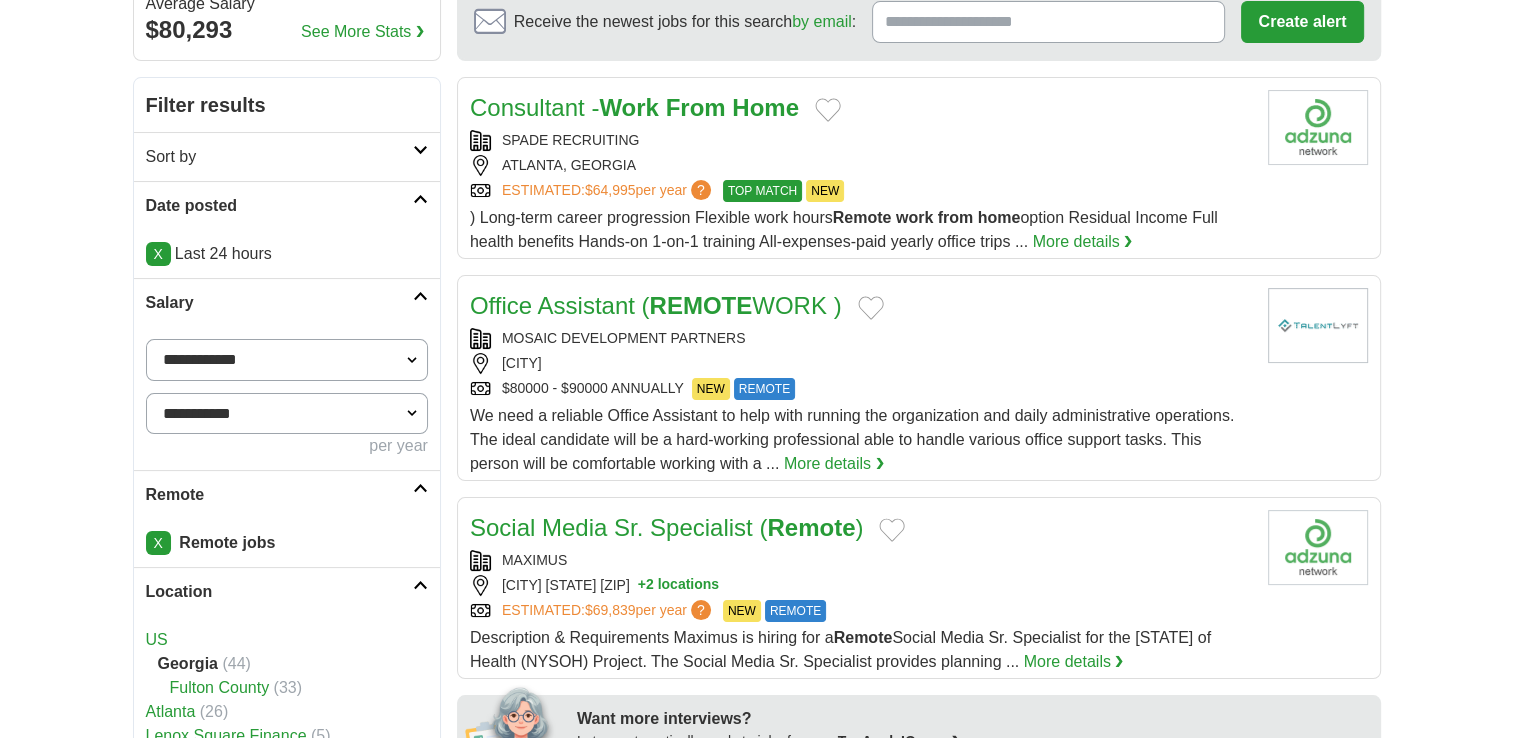 click on "More details ❯" at bounding box center (834, 464) 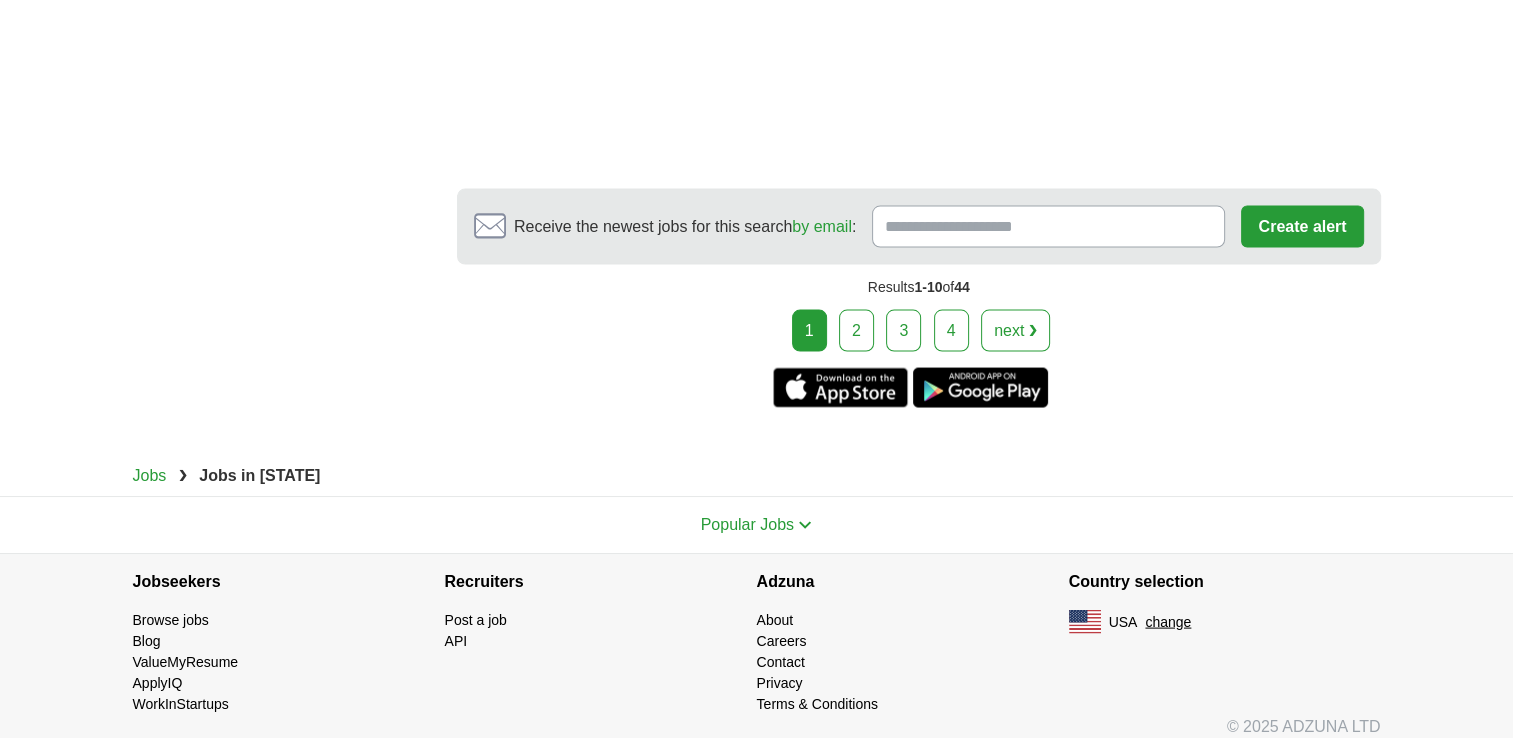 scroll, scrollTop: 3938, scrollLeft: 0, axis: vertical 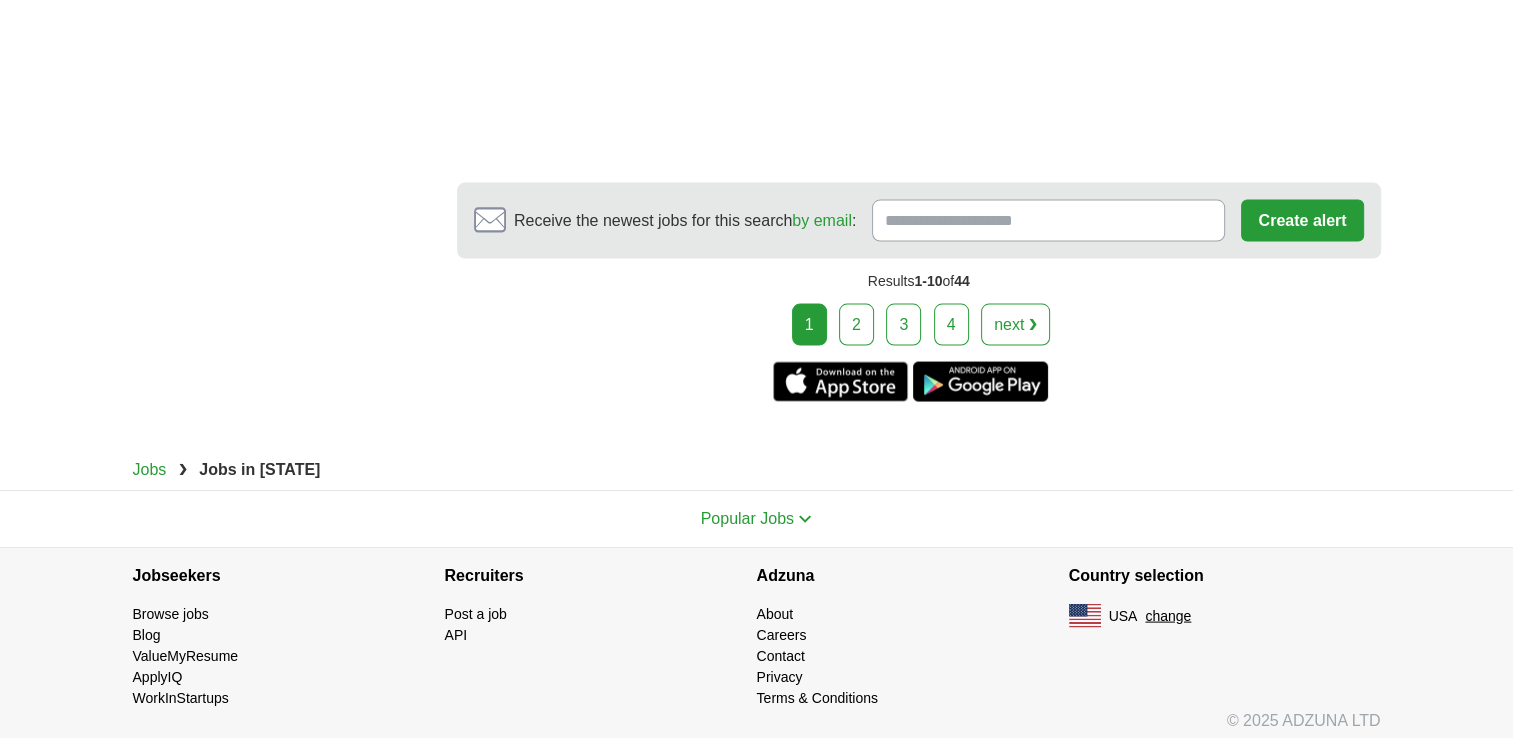 click on "2" at bounding box center [856, 325] 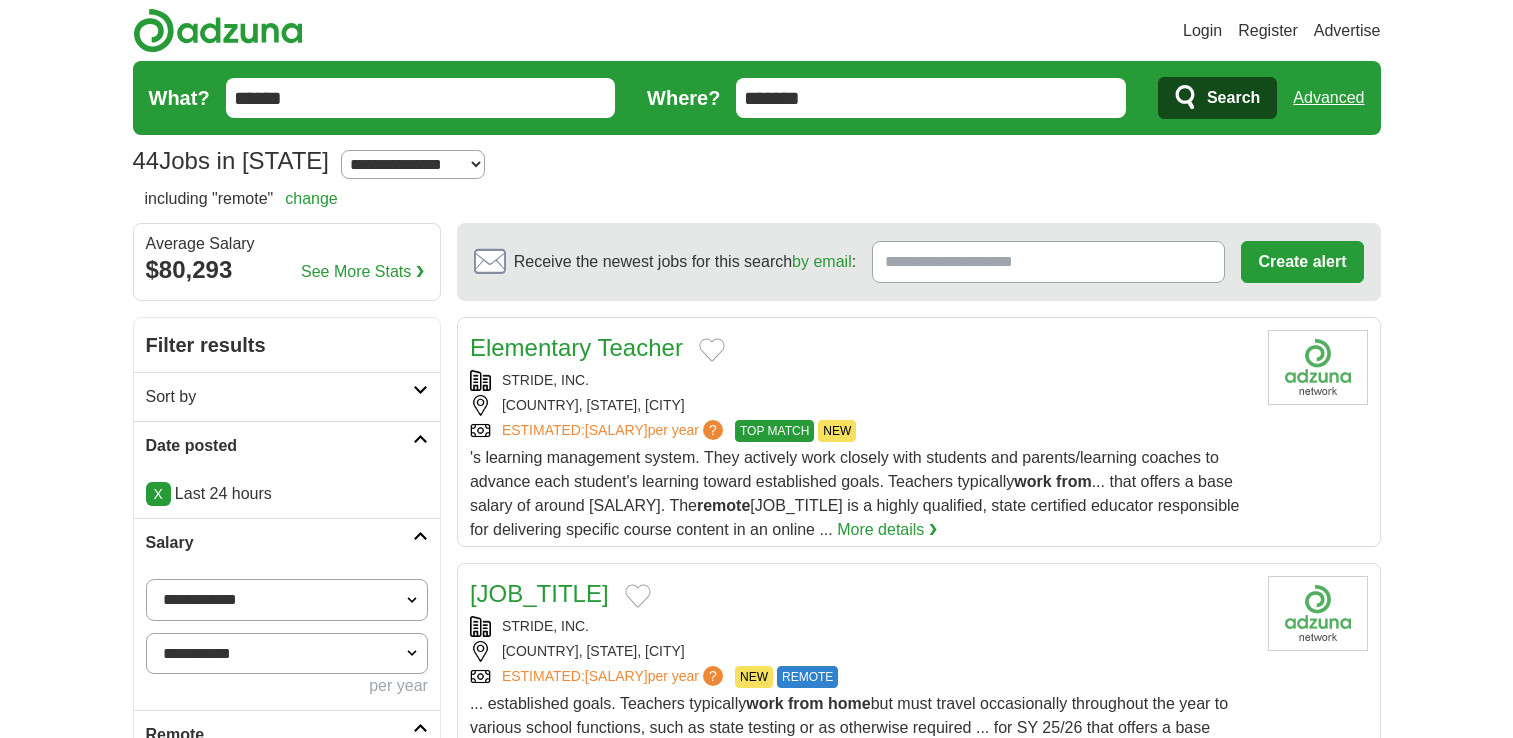 scroll, scrollTop: 0, scrollLeft: 0, axis: both 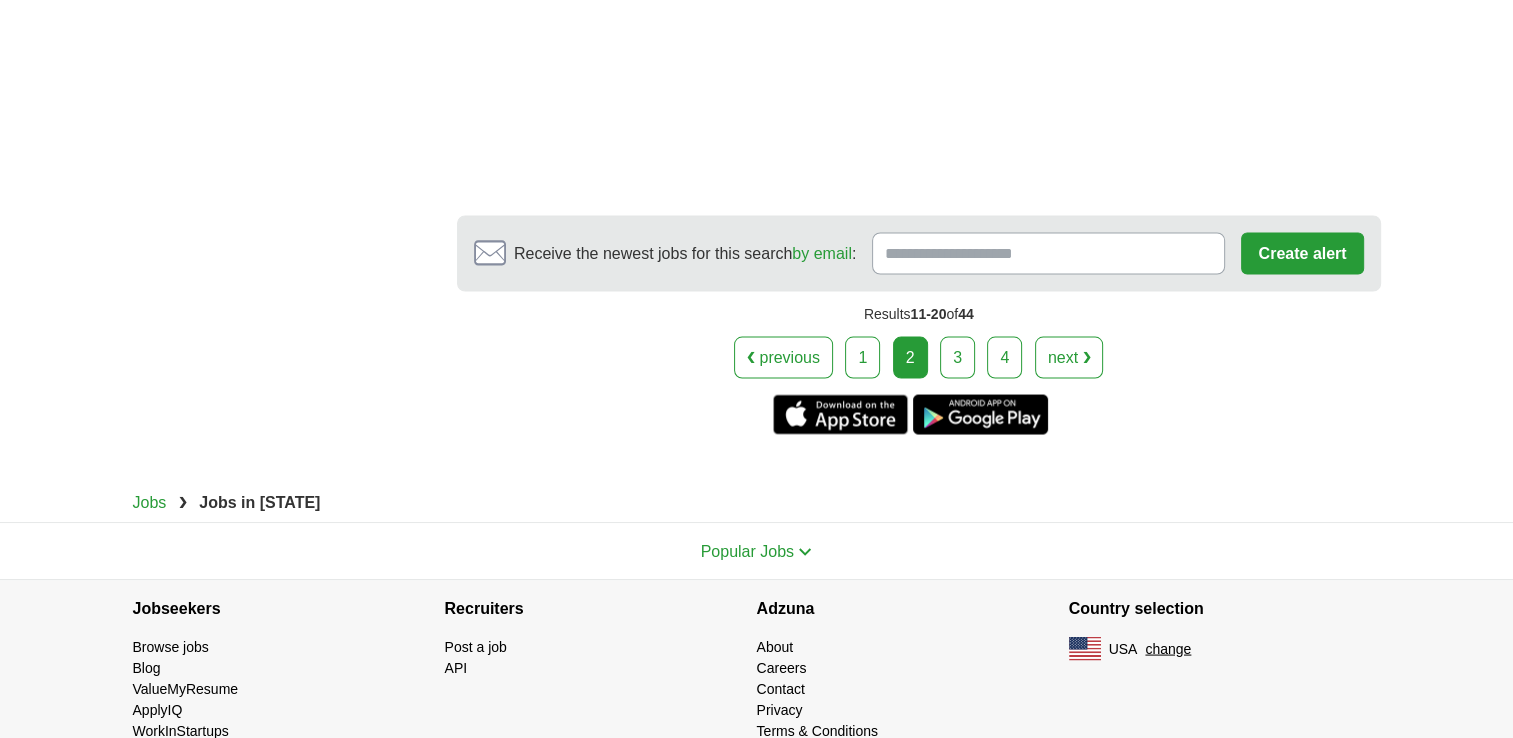 click on "3" at bounding box center [957, 357] 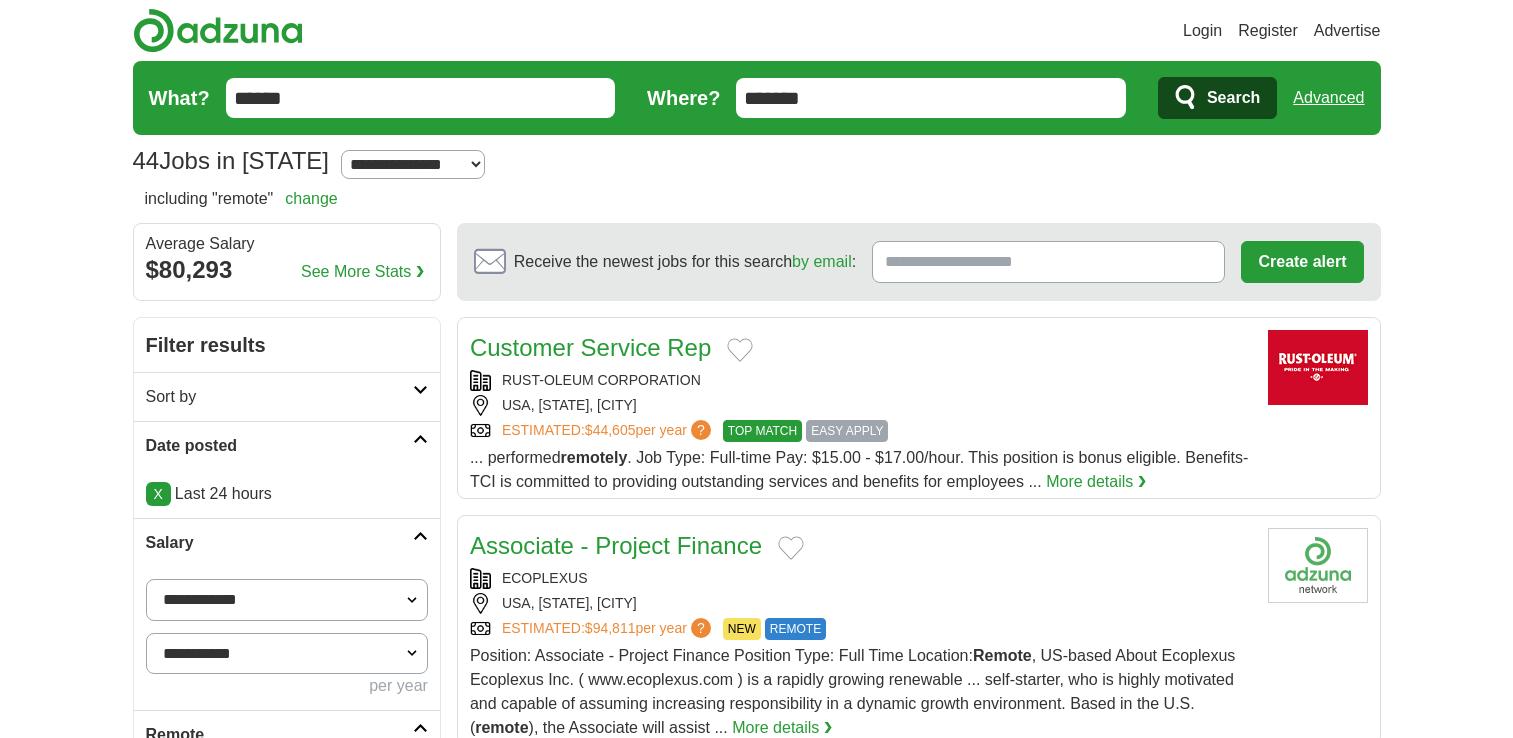 scroll, scrollTop: 0, scrollLeft: 0, axis: both 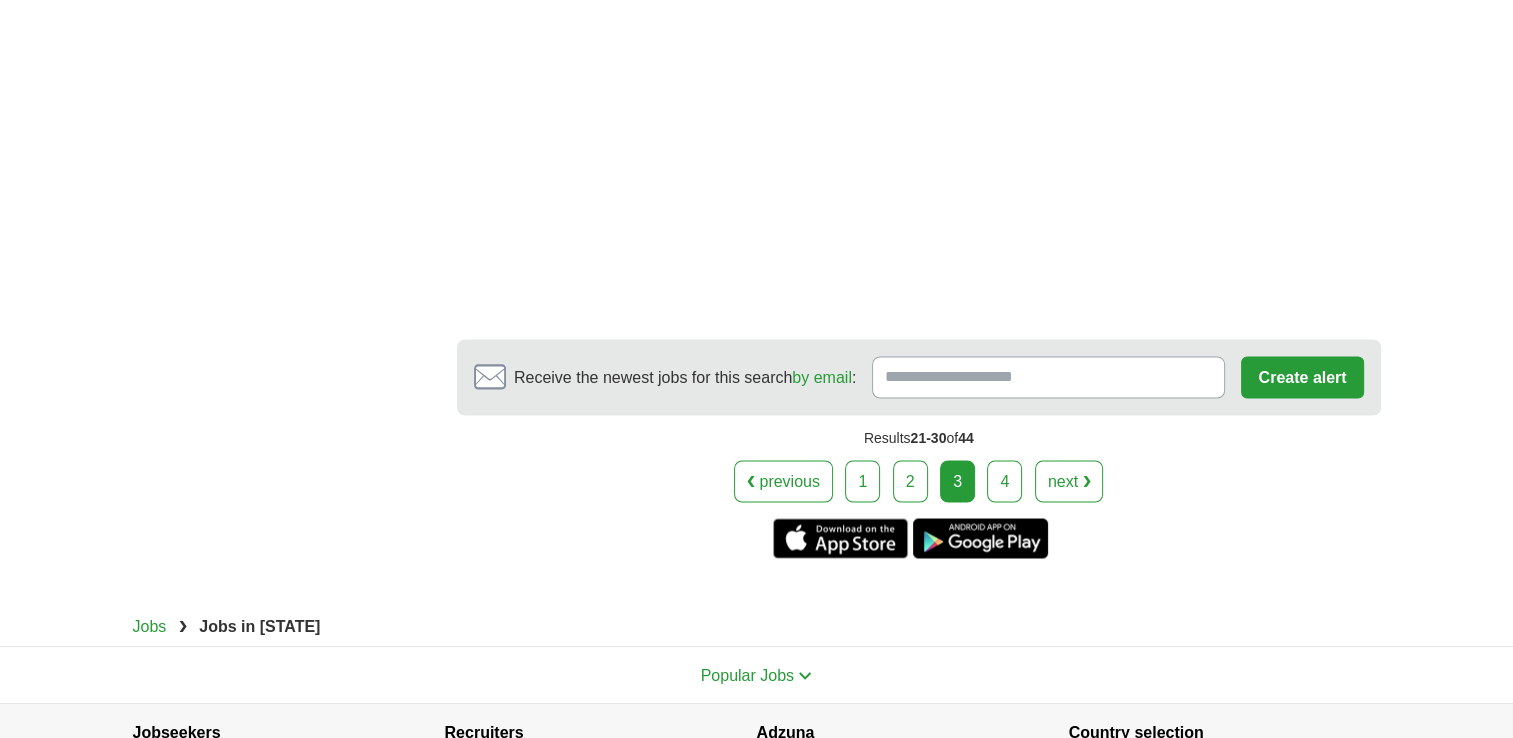 click on "4" at bounding box center (1004, 481) 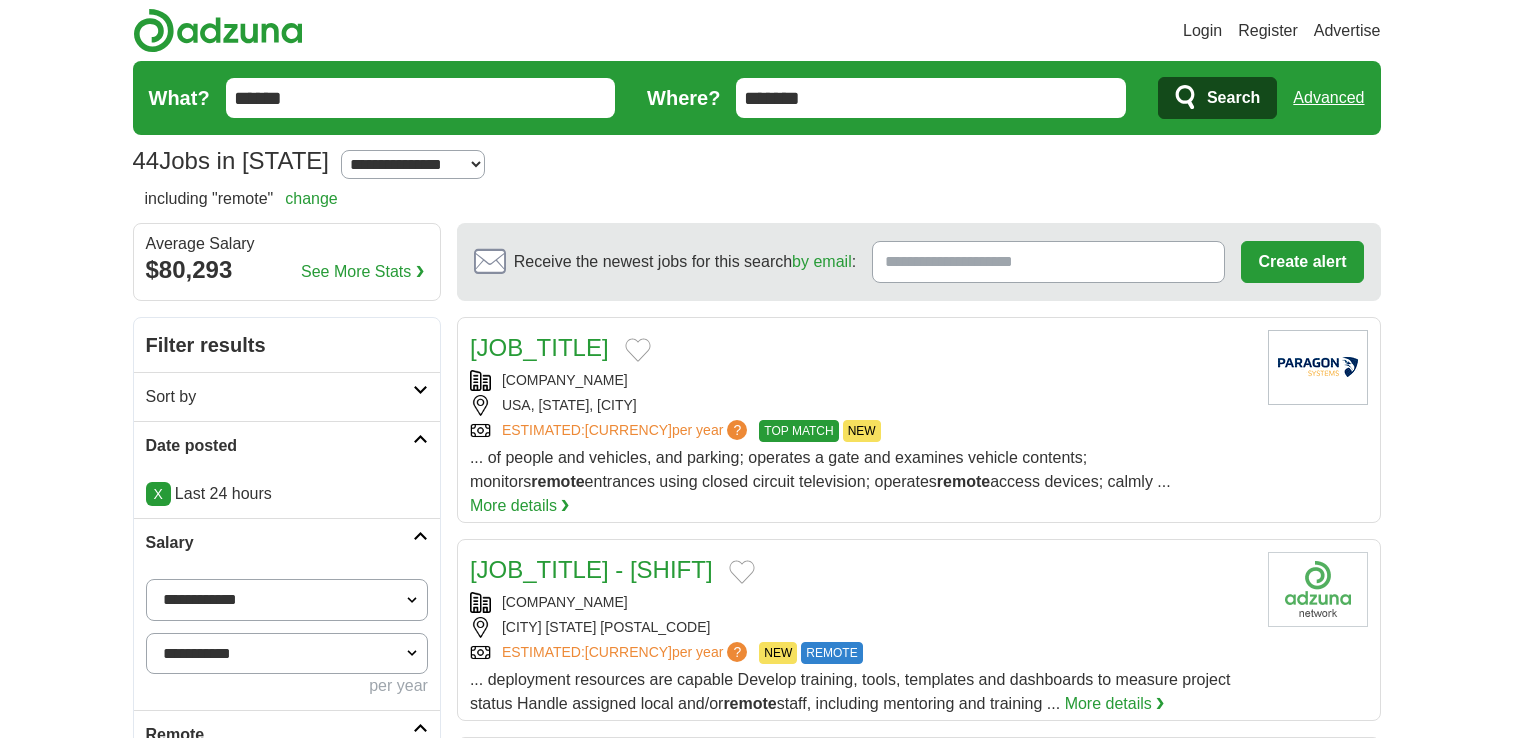 scroll, scrollTop: 0, scrollLeft: 0, axis: both 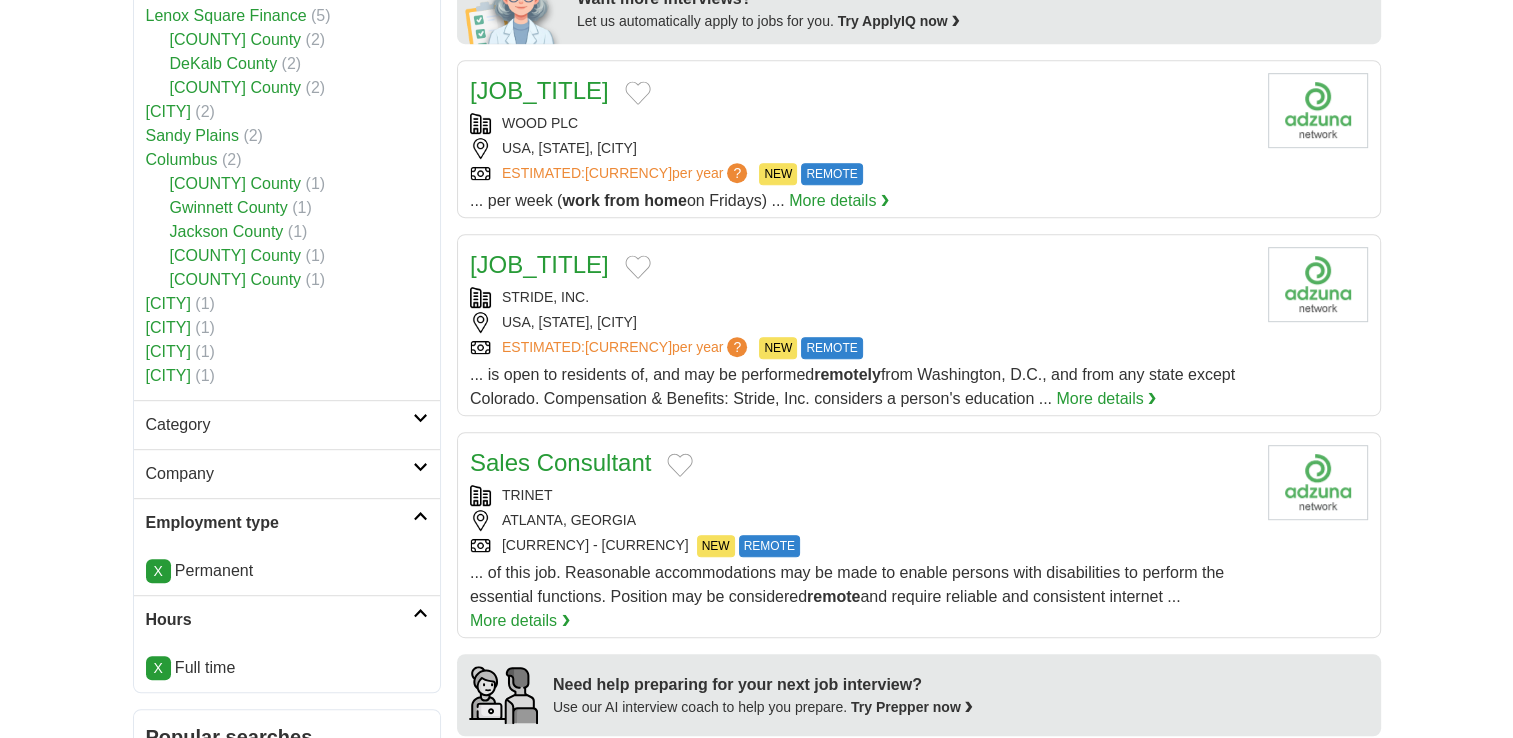 click on "More details ❯" at bounding box center [1106, 399] 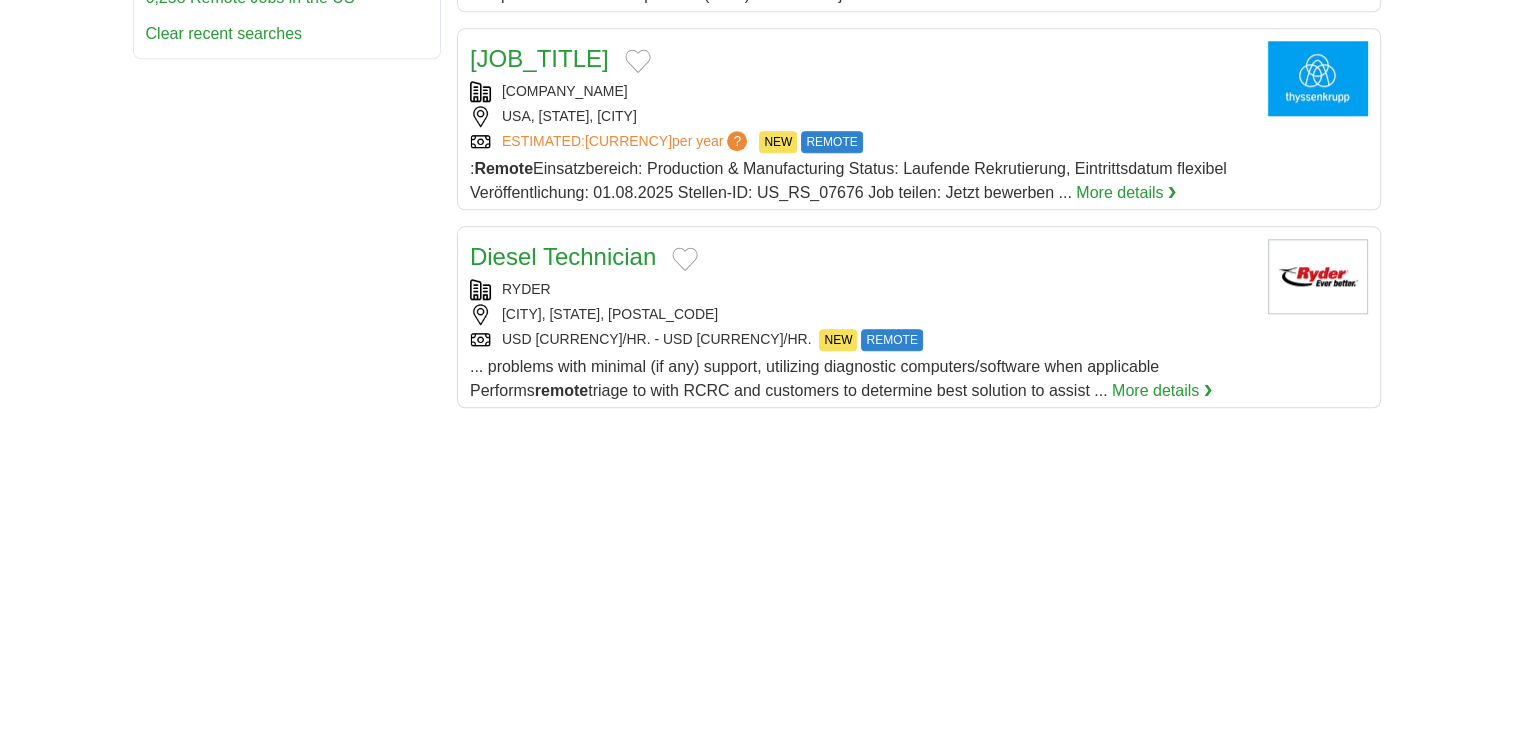 scroll, scrollTop: 2120, scrollLeft: 0, axis: vertical 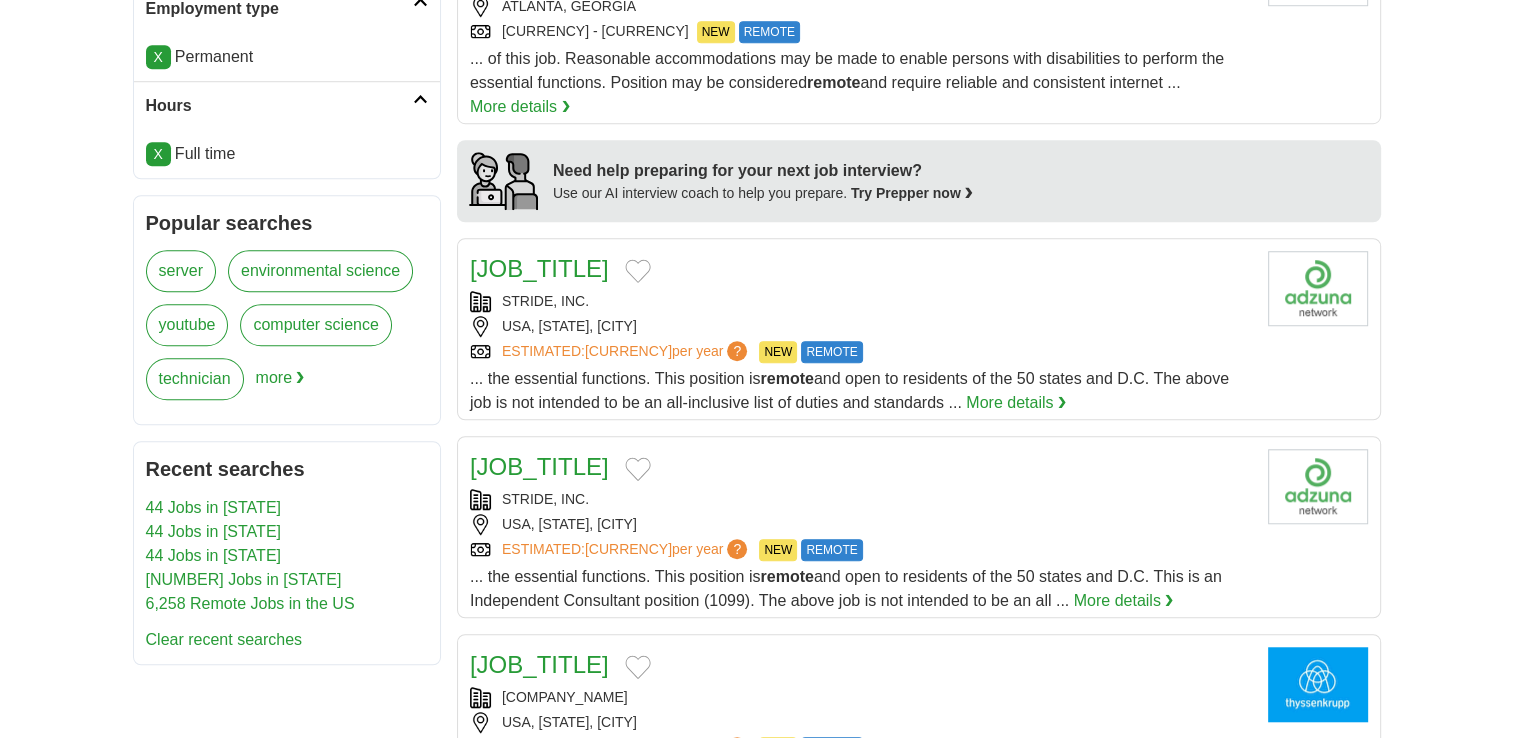 click on "6,258
Remote Jobs in the US" at bounding box center (250, 603) 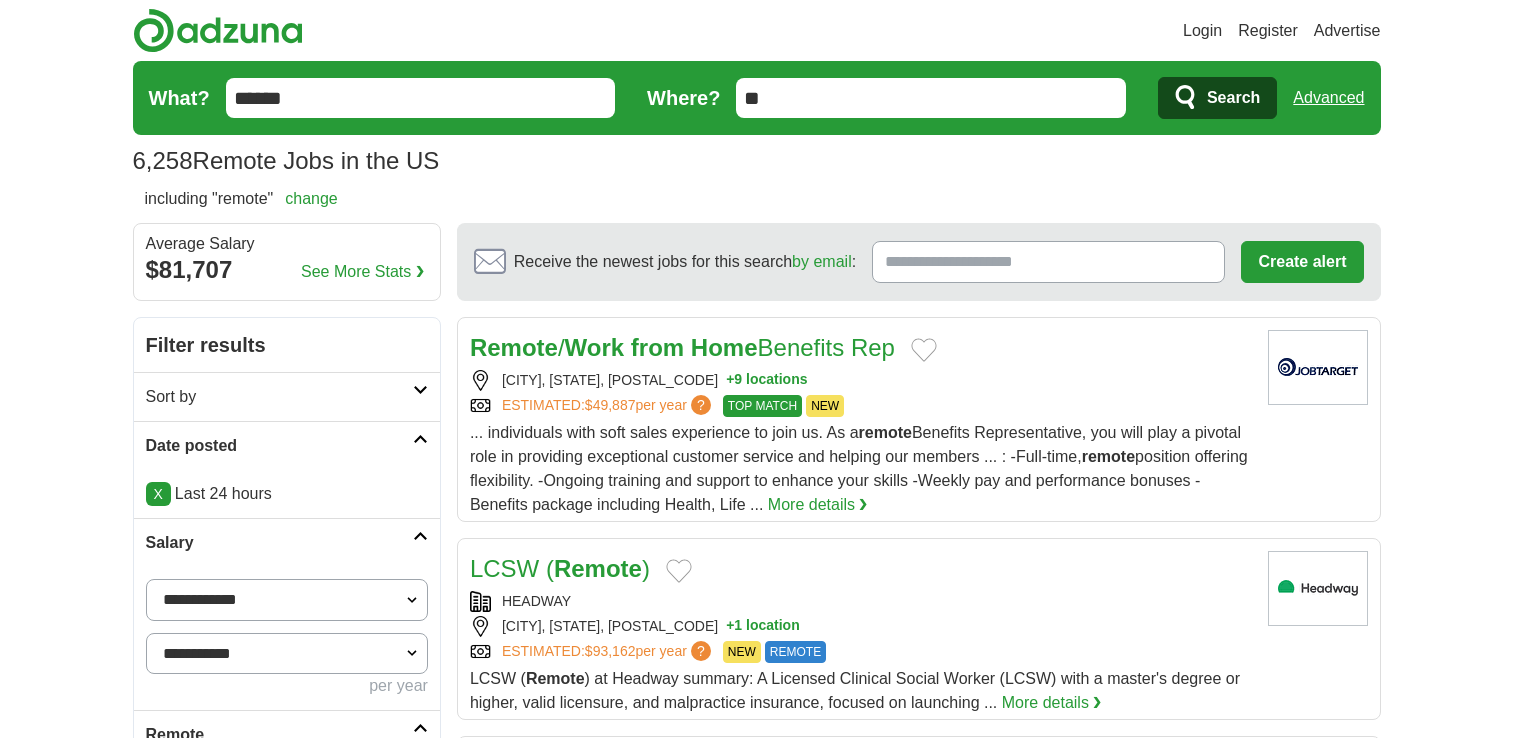 scroll, scrollTop: 0, scrollLeft: 0, axis: both 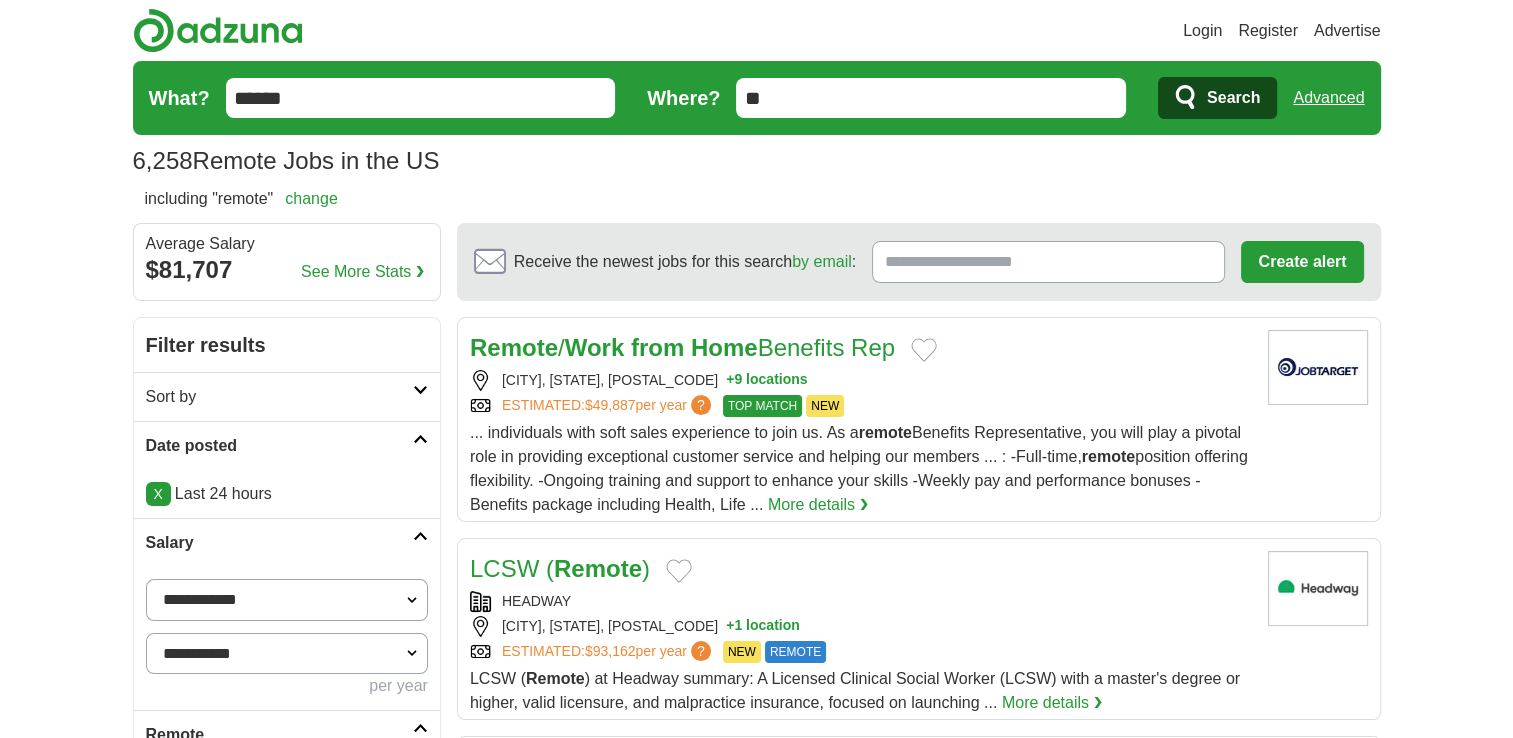 click at bounding box center [420, 390] 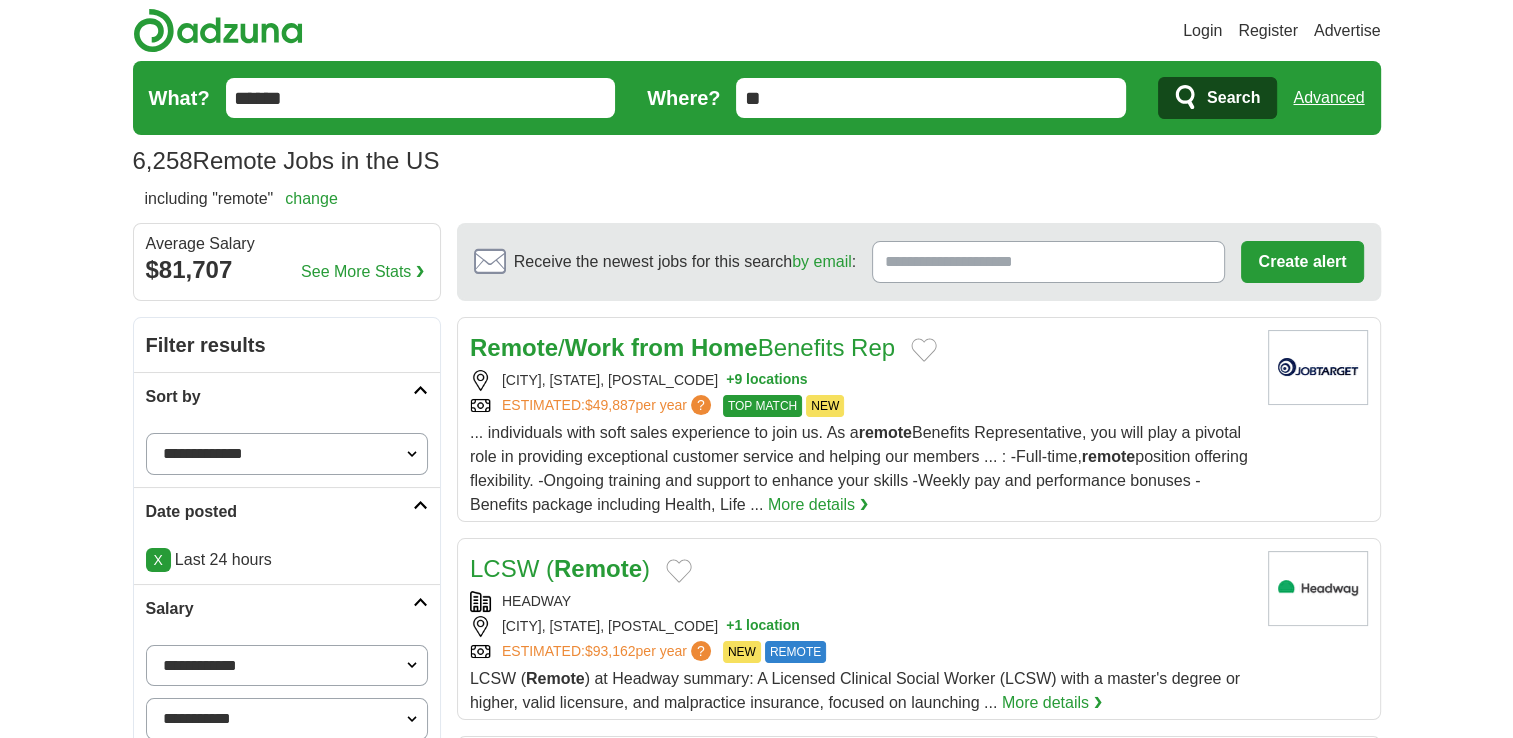 click at bounding box center [420, 390] 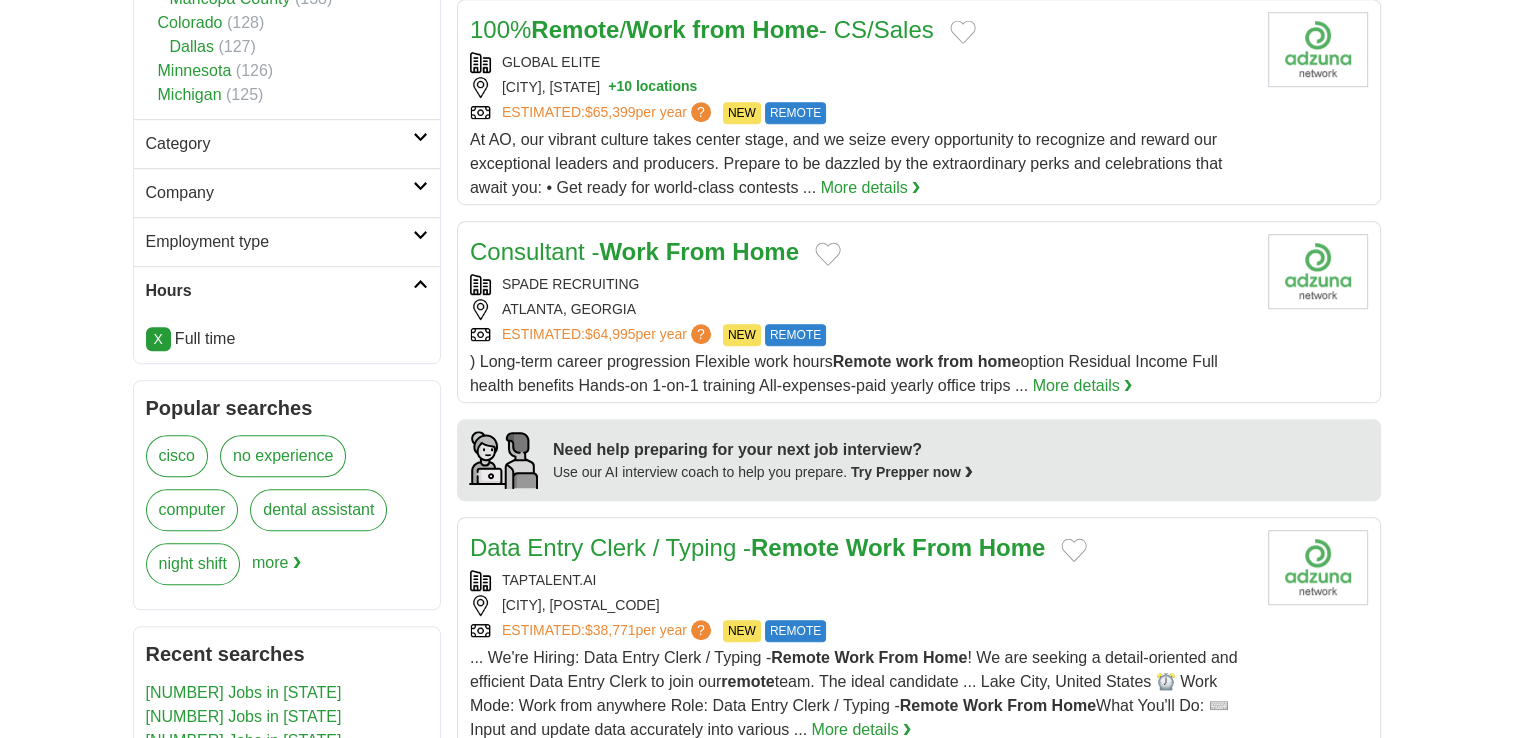 scroll, scrollTop: 1280, scrollLeft: 0, axis: vertical 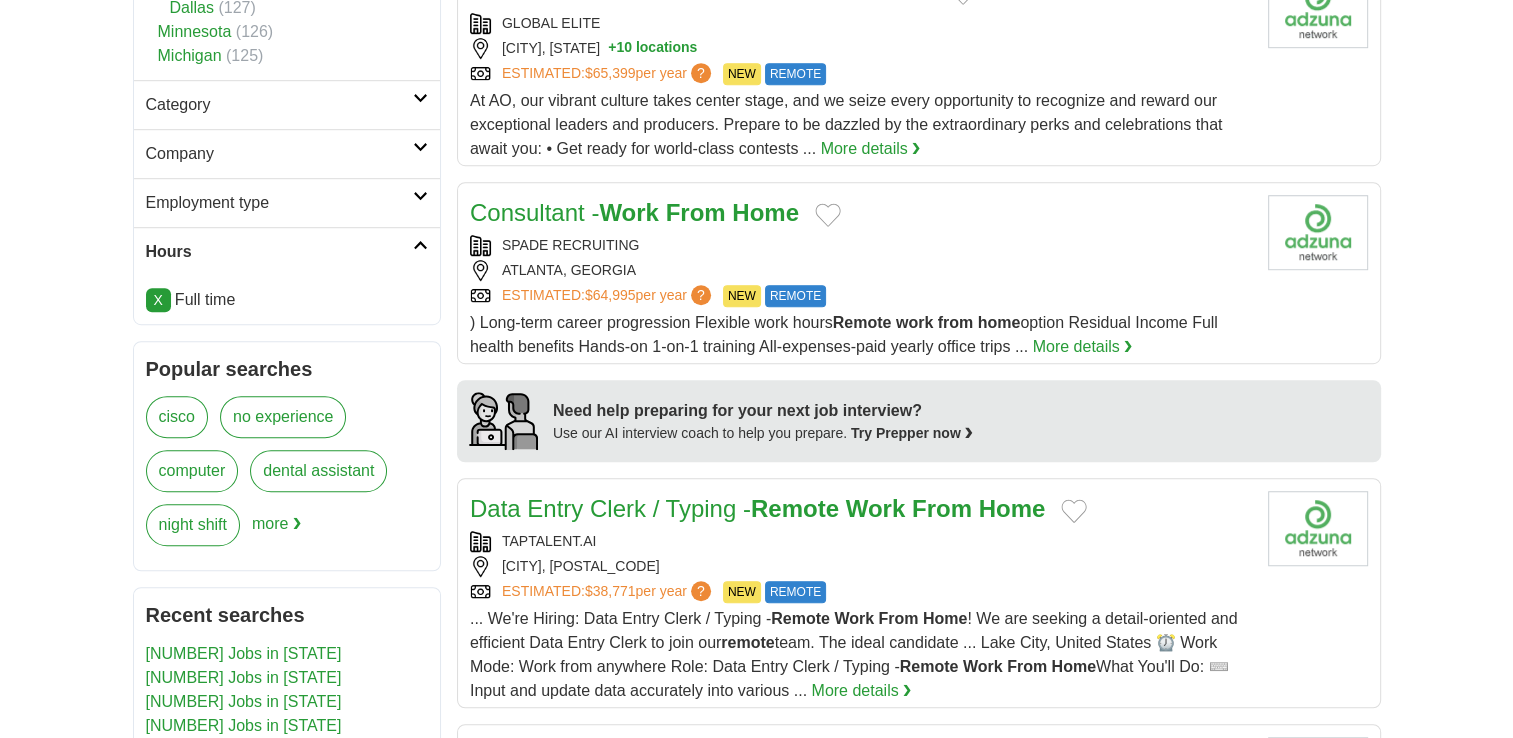 click on "no experience" at bounding box center (283, 417) 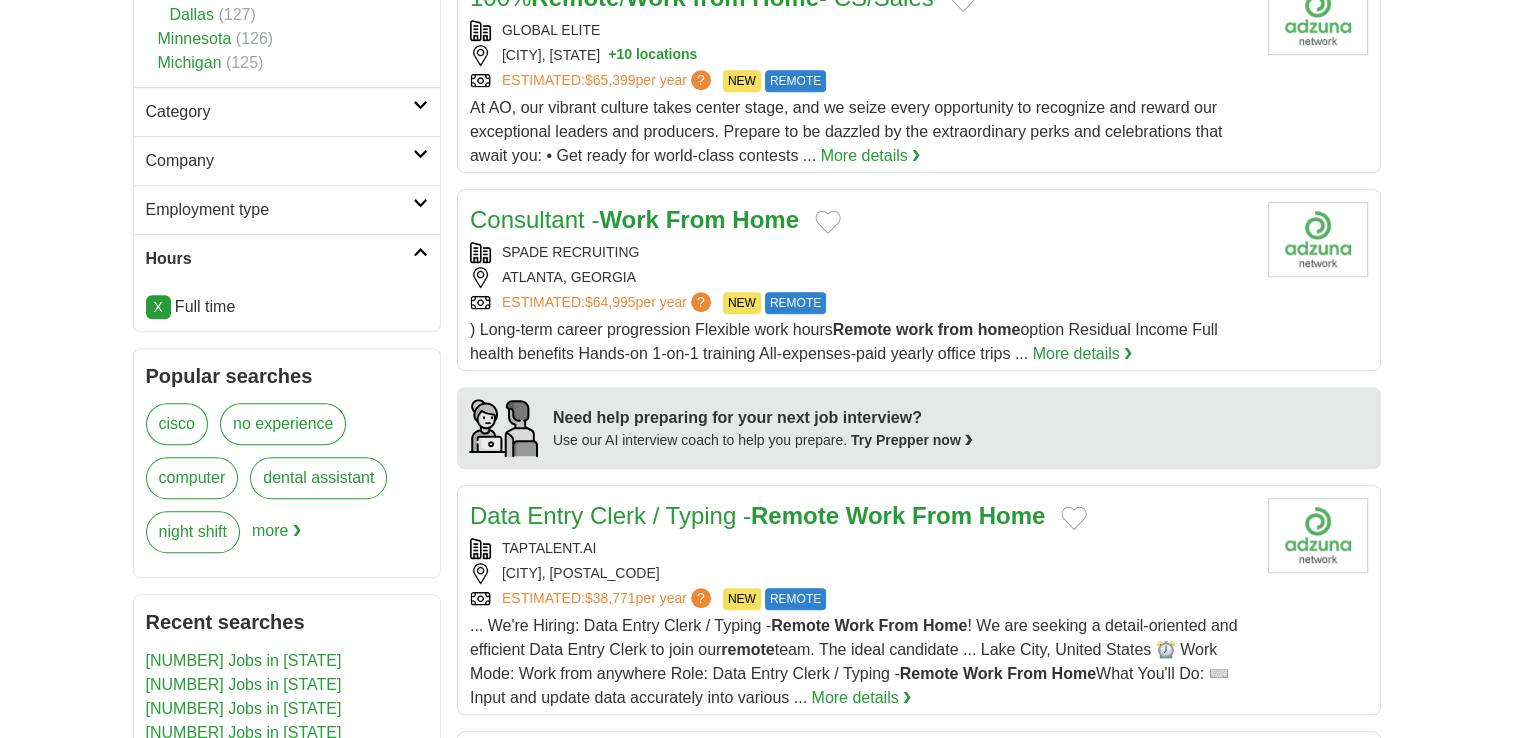 scroll, scrollTop: 1240, scrollLeft: 0, axis: vertical 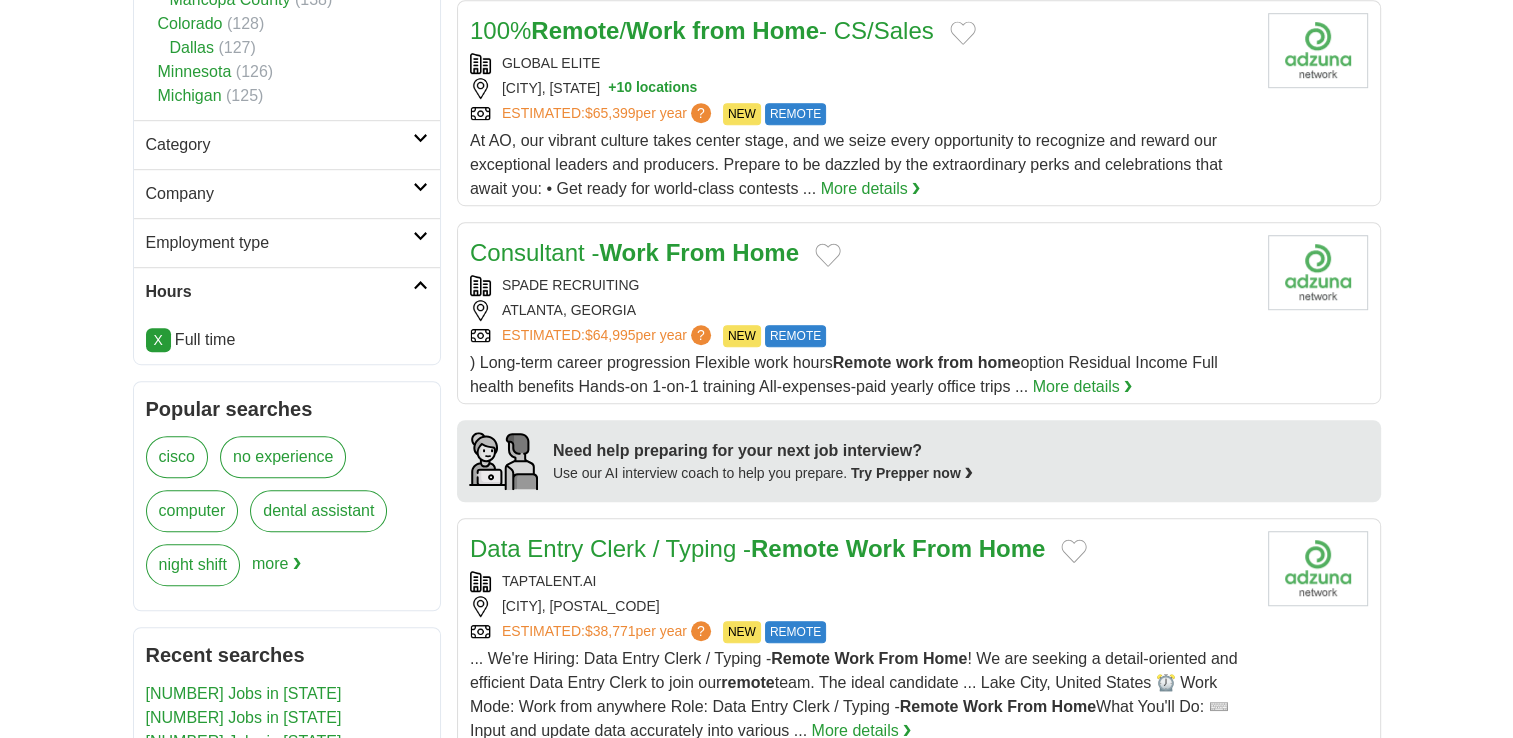 click on "no experience" at bounding box center (283, 457) 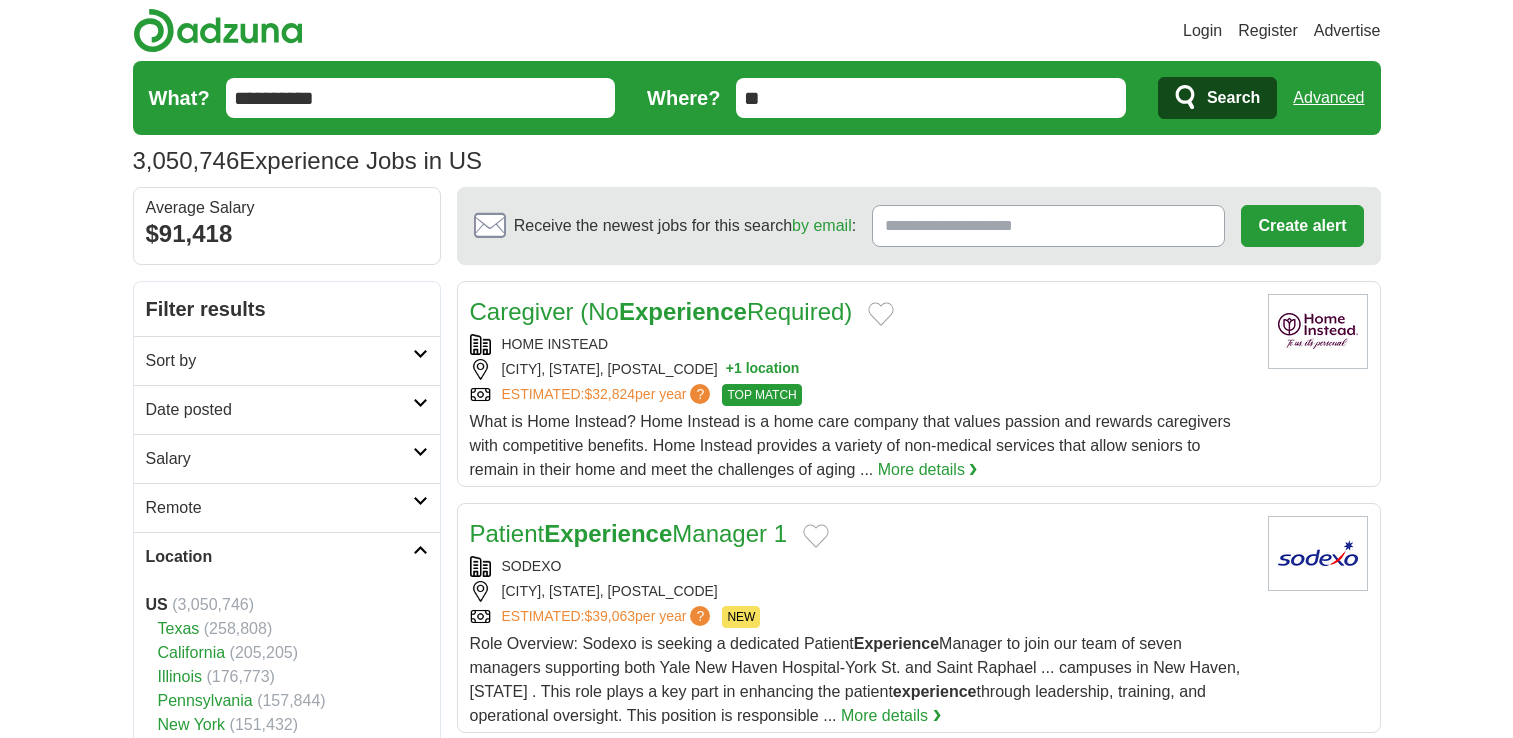 scroll, scrollTop: 0, scrollLeft: 0, axis: both 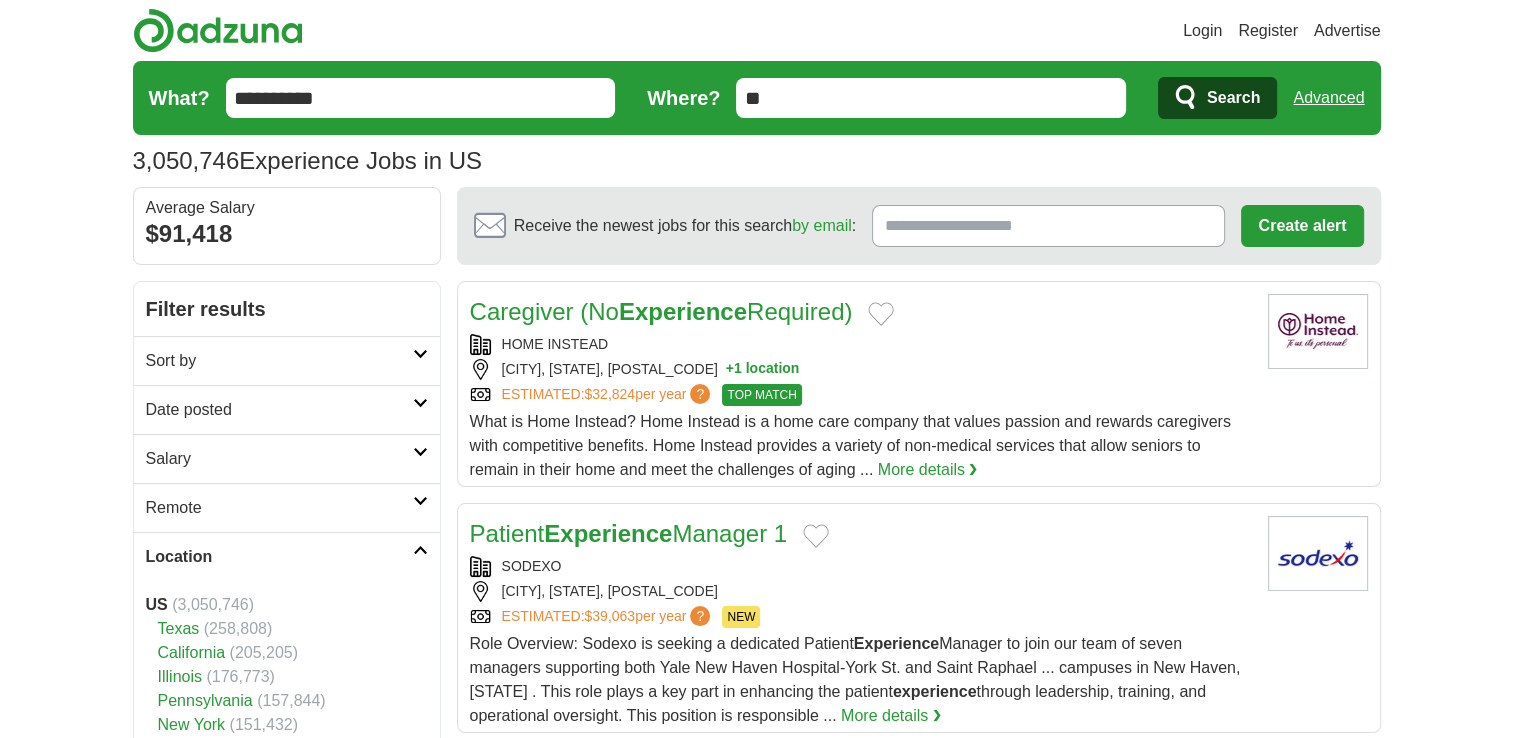 click on "Remote" at bounding box center [279, 508] 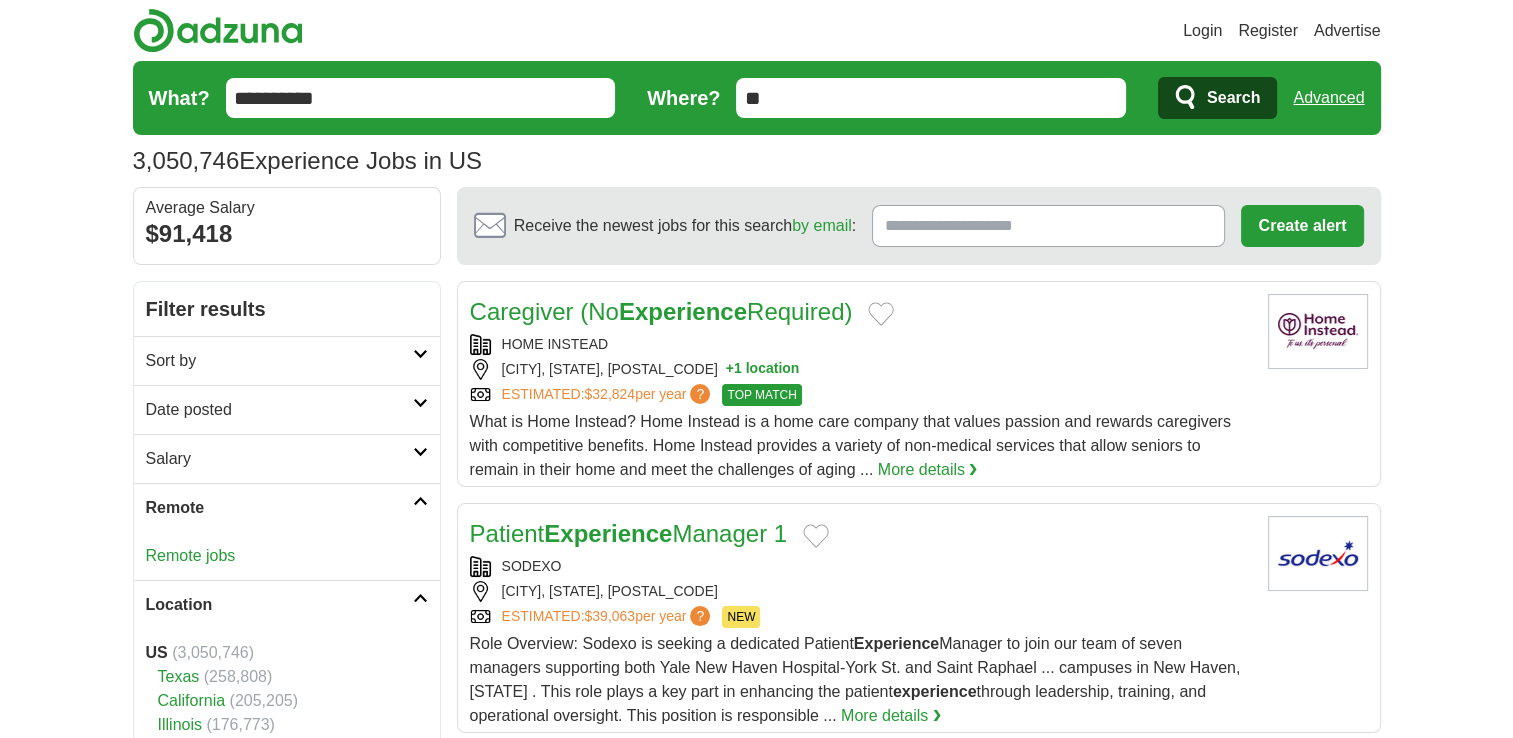 click on "Remote jobs" at bounding box center (191, 555) 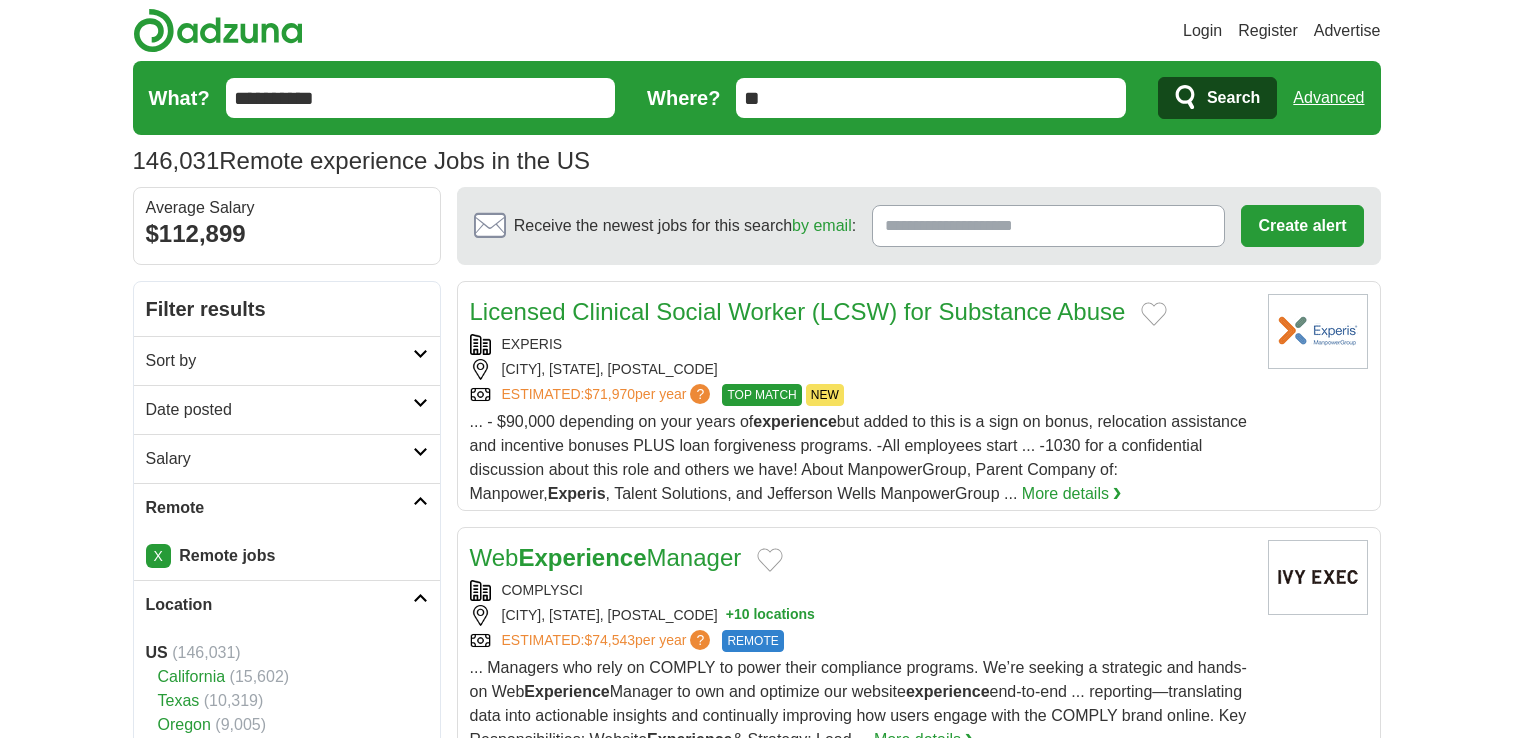 scroll, scrollTop: 0, scrollLeft: 0, axis: both 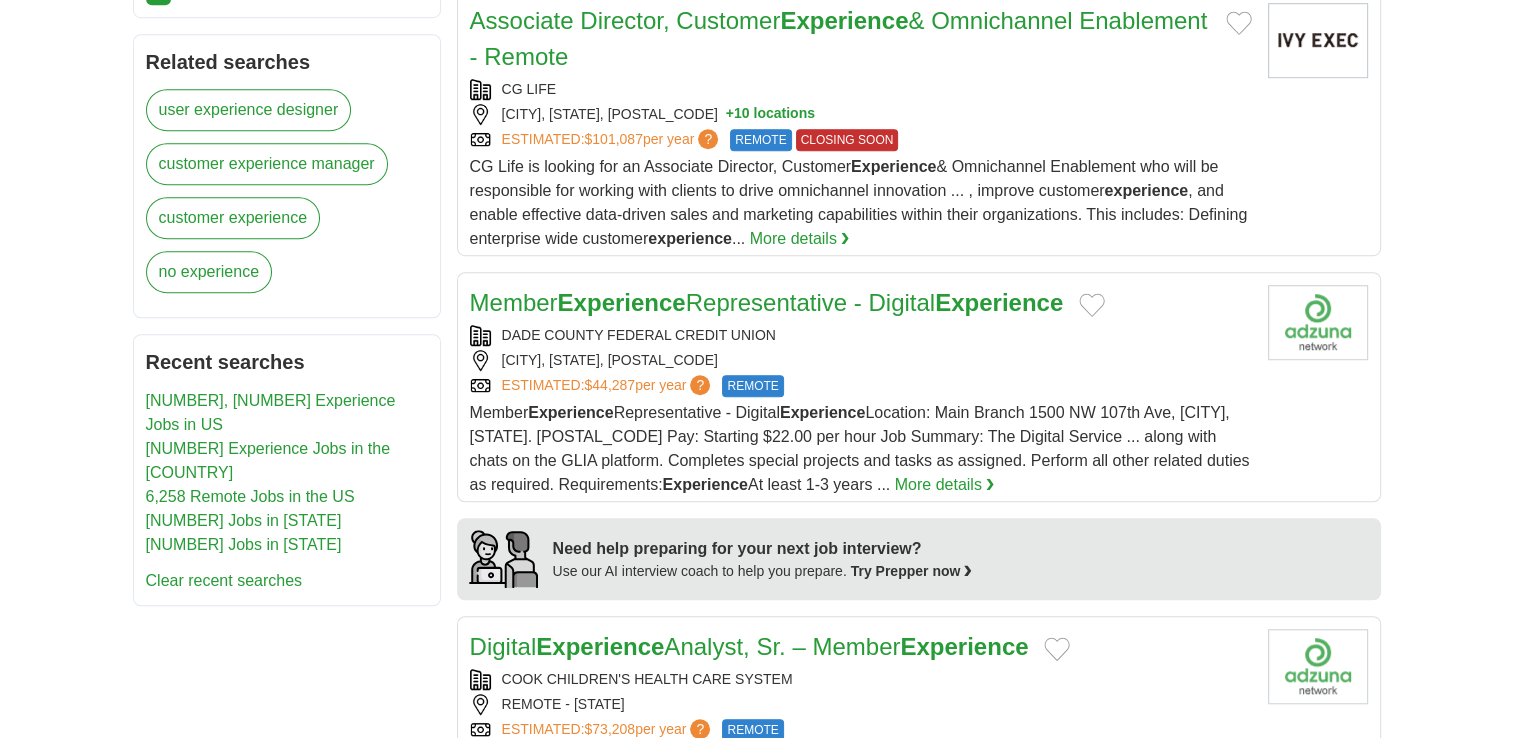 drag, startPoint x: 232, startPoint y: 448, endPoint x: 199, endPoint y: 444, distance: 33.24154 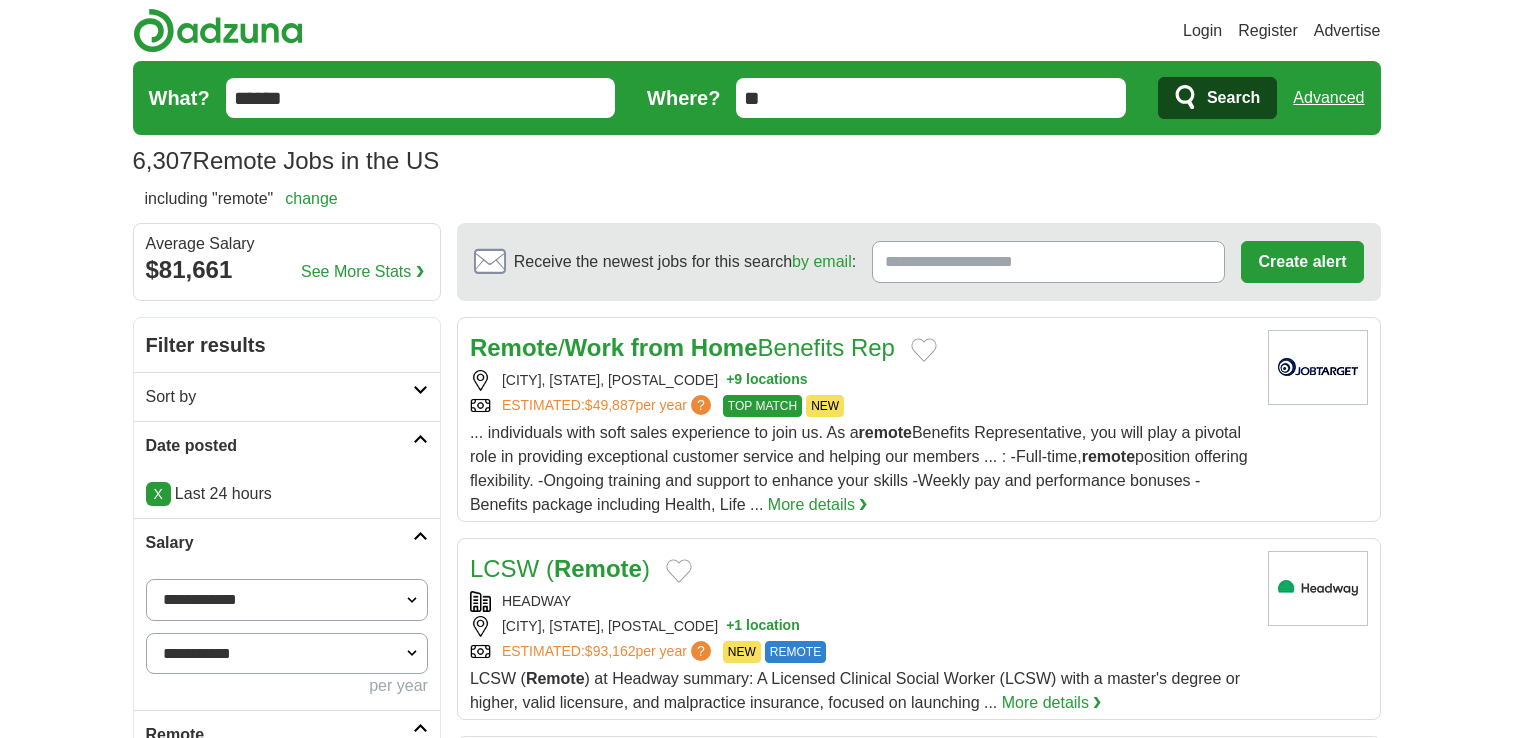 scroll, scrollTop: 0, scrollLeft: 0, axis: both 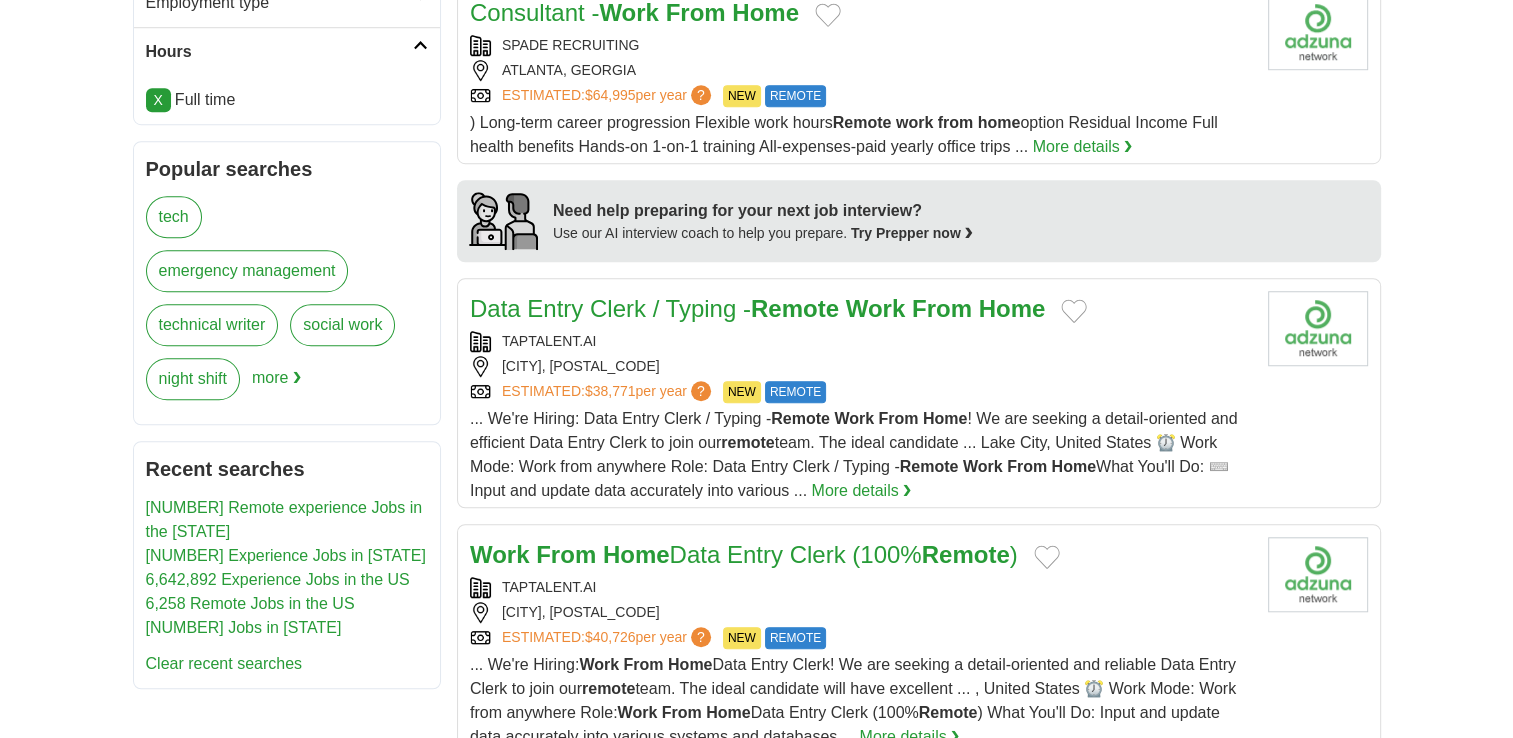 click on "More details ❯" at bounding box center (861, 491) 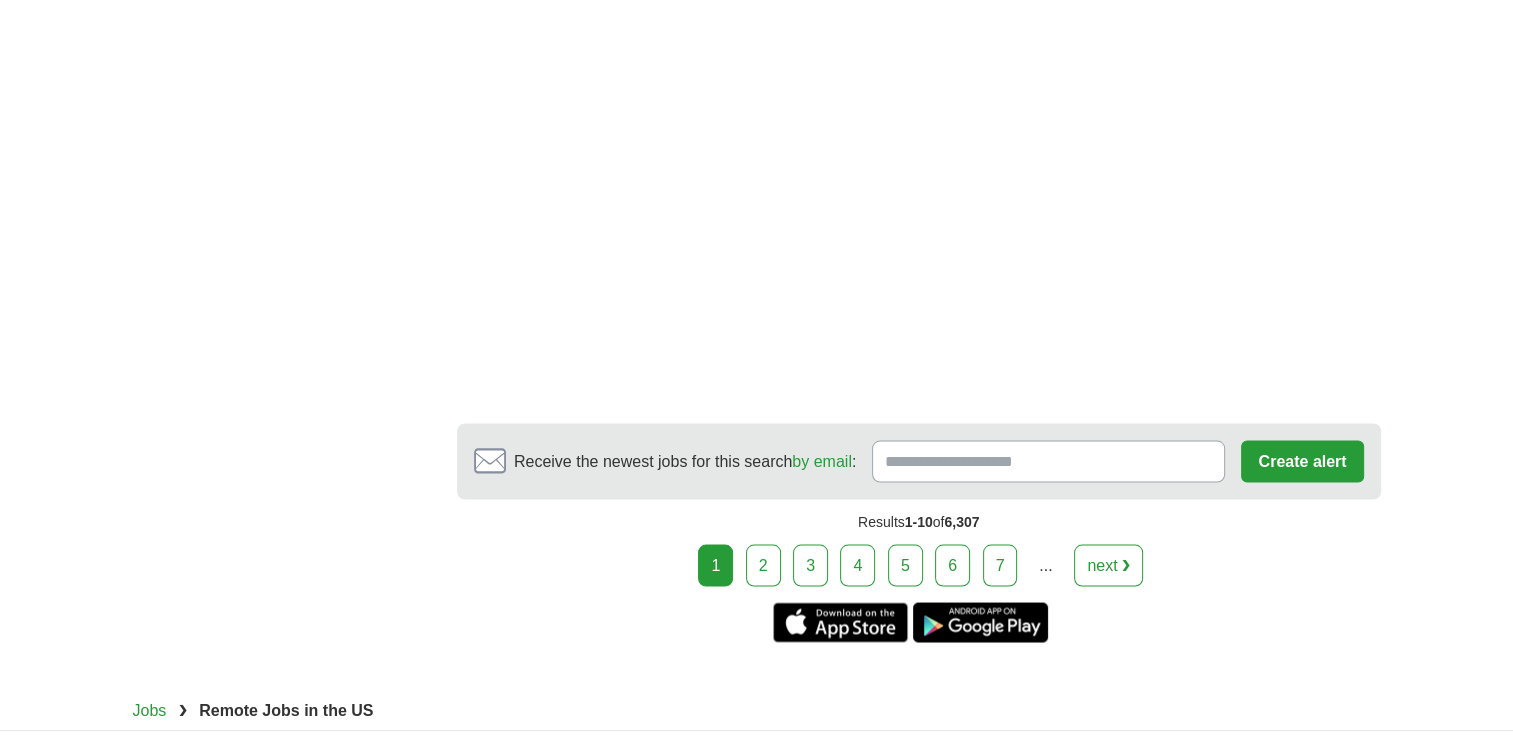 scroll, scrollTop: 3680, scrollLeft: 0, axis: vertical 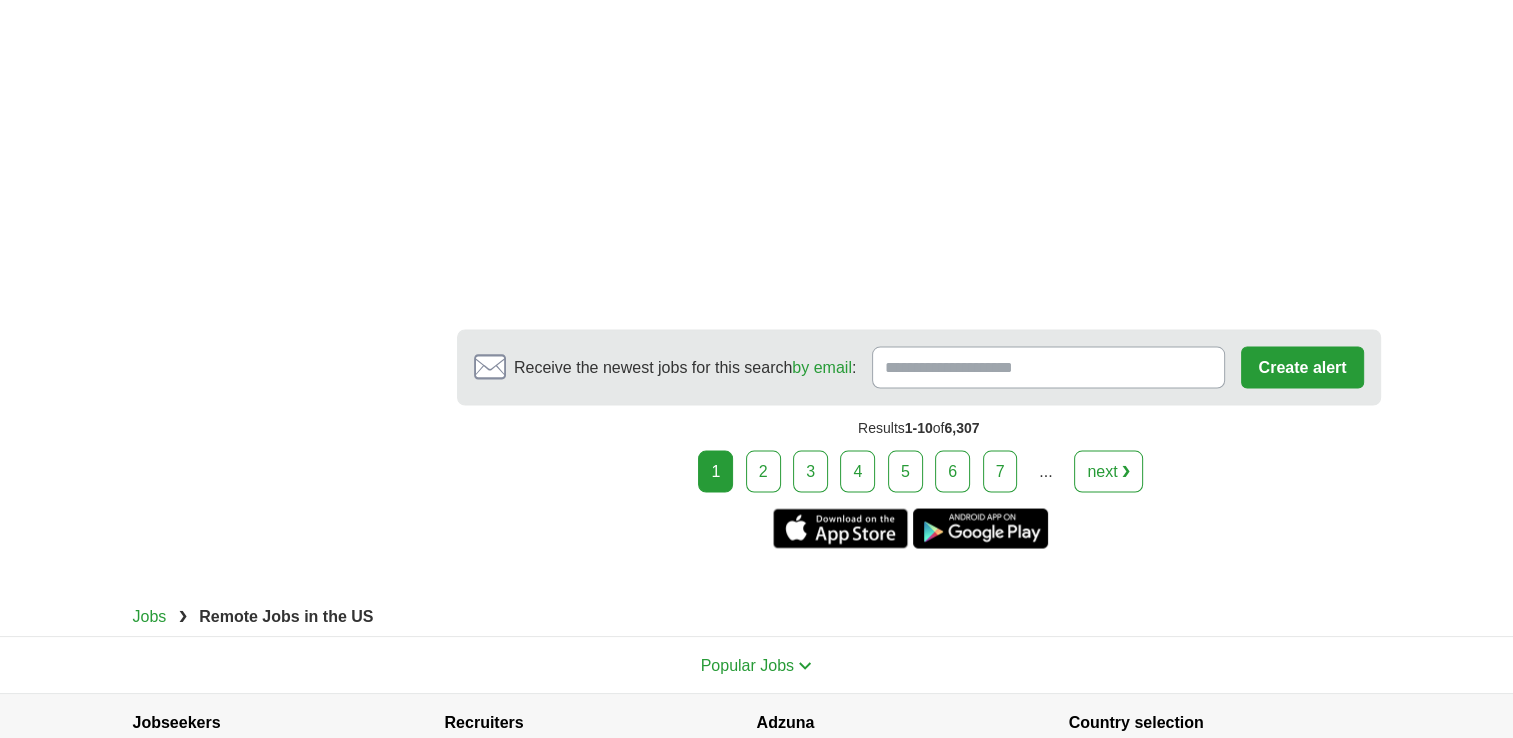 click on "2" at bounding box center (763, 471) 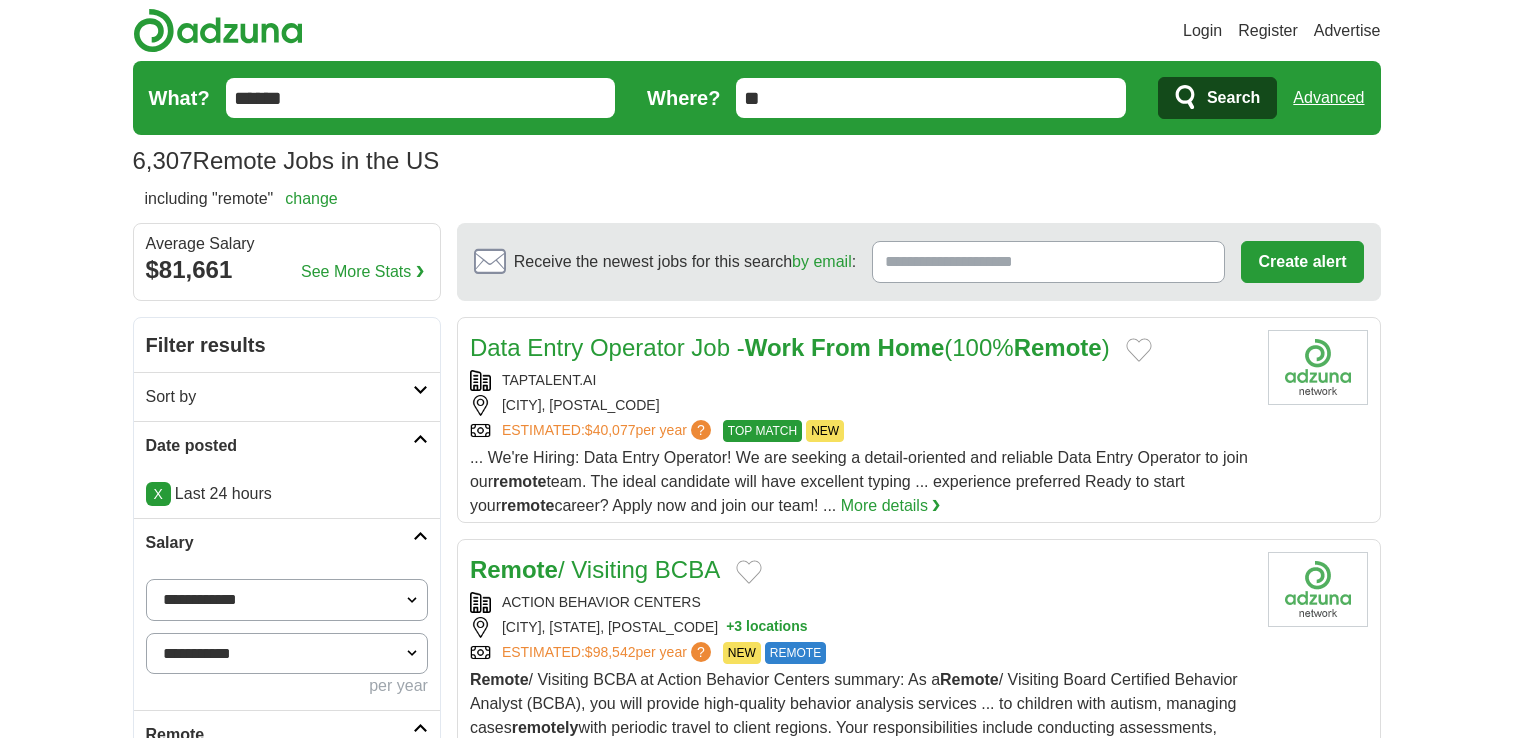 scroll, scrollTop: 0, scrollLeft: 0, axis: both 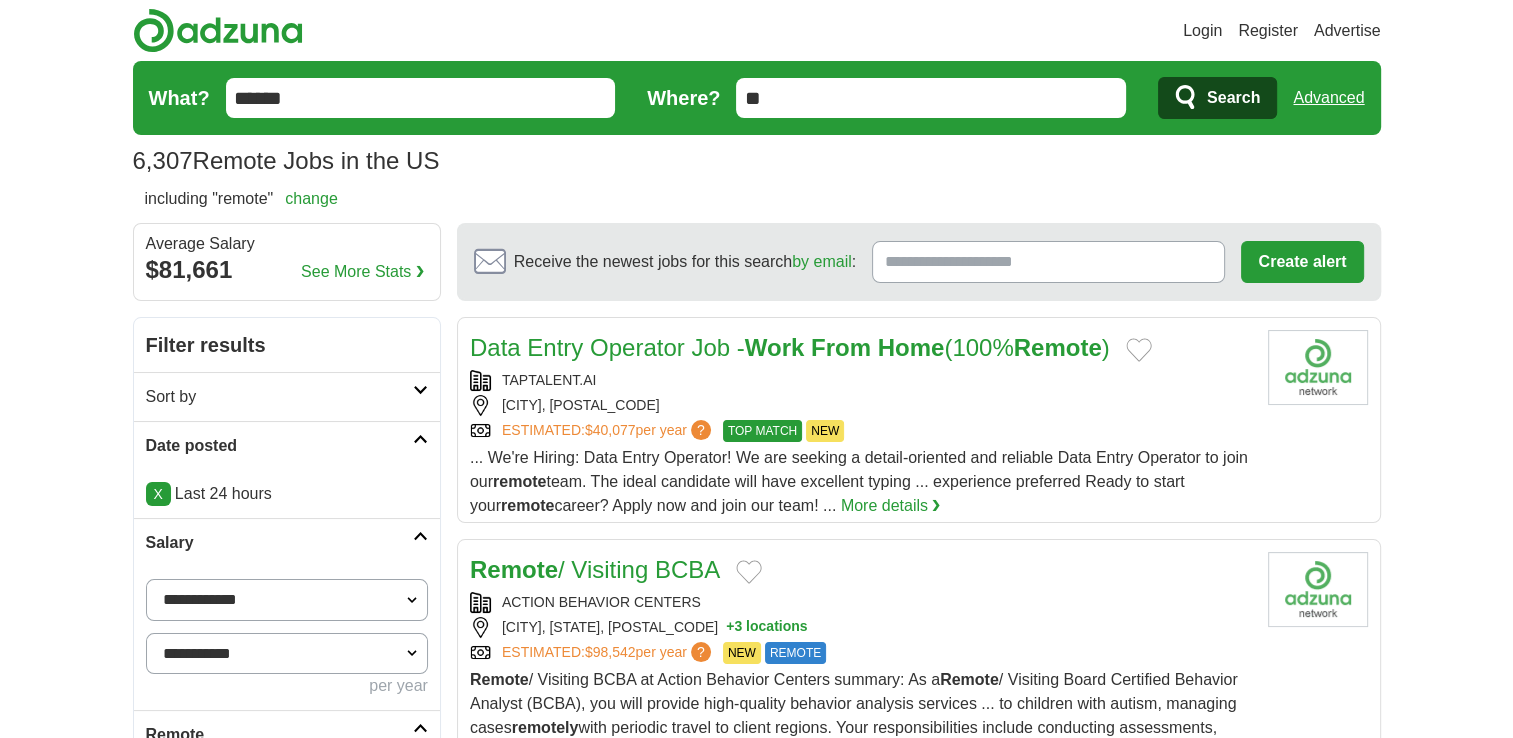 click on "Advanced" at bounding box center (1328, 98) 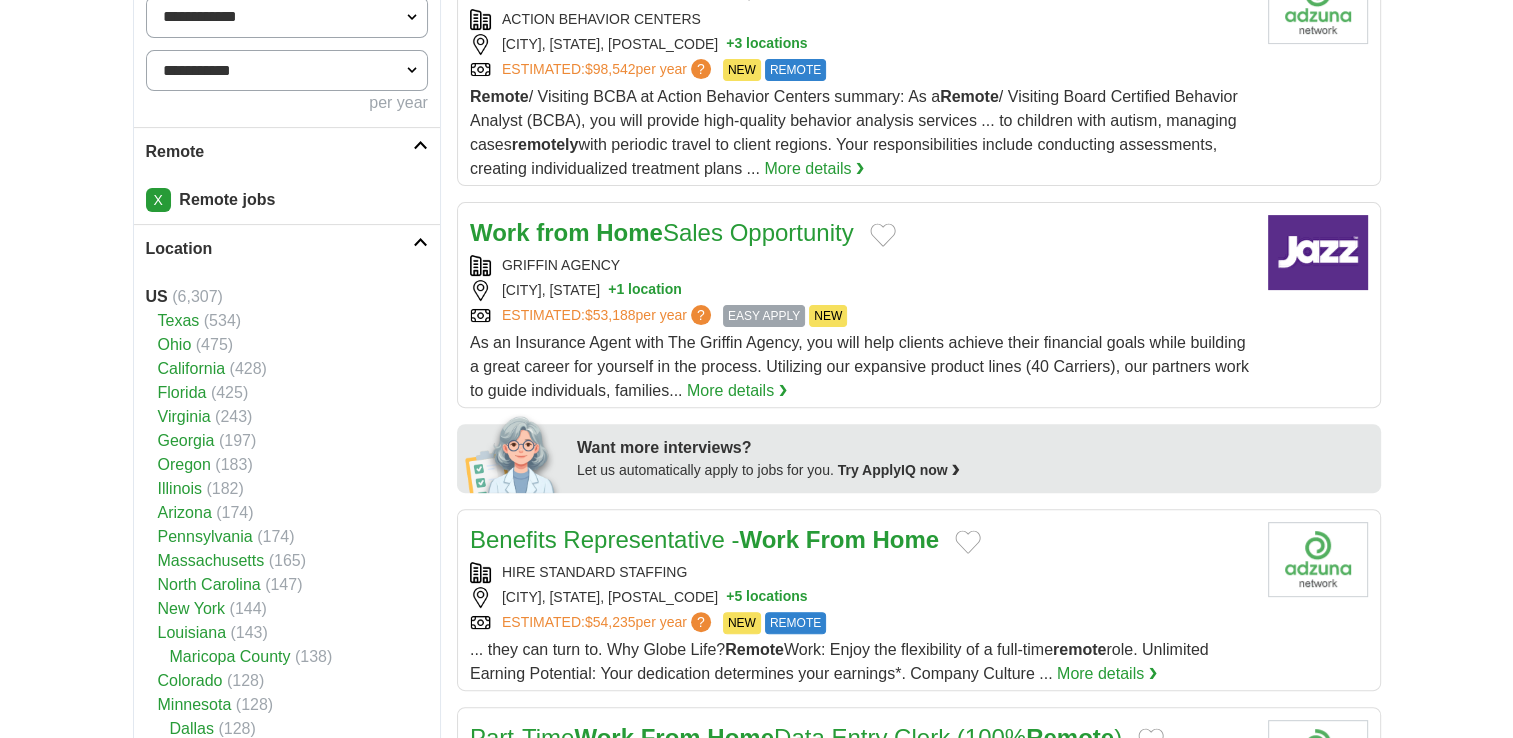scroll, scrollTop: 600, scrollLeft: 0, axis: vertical 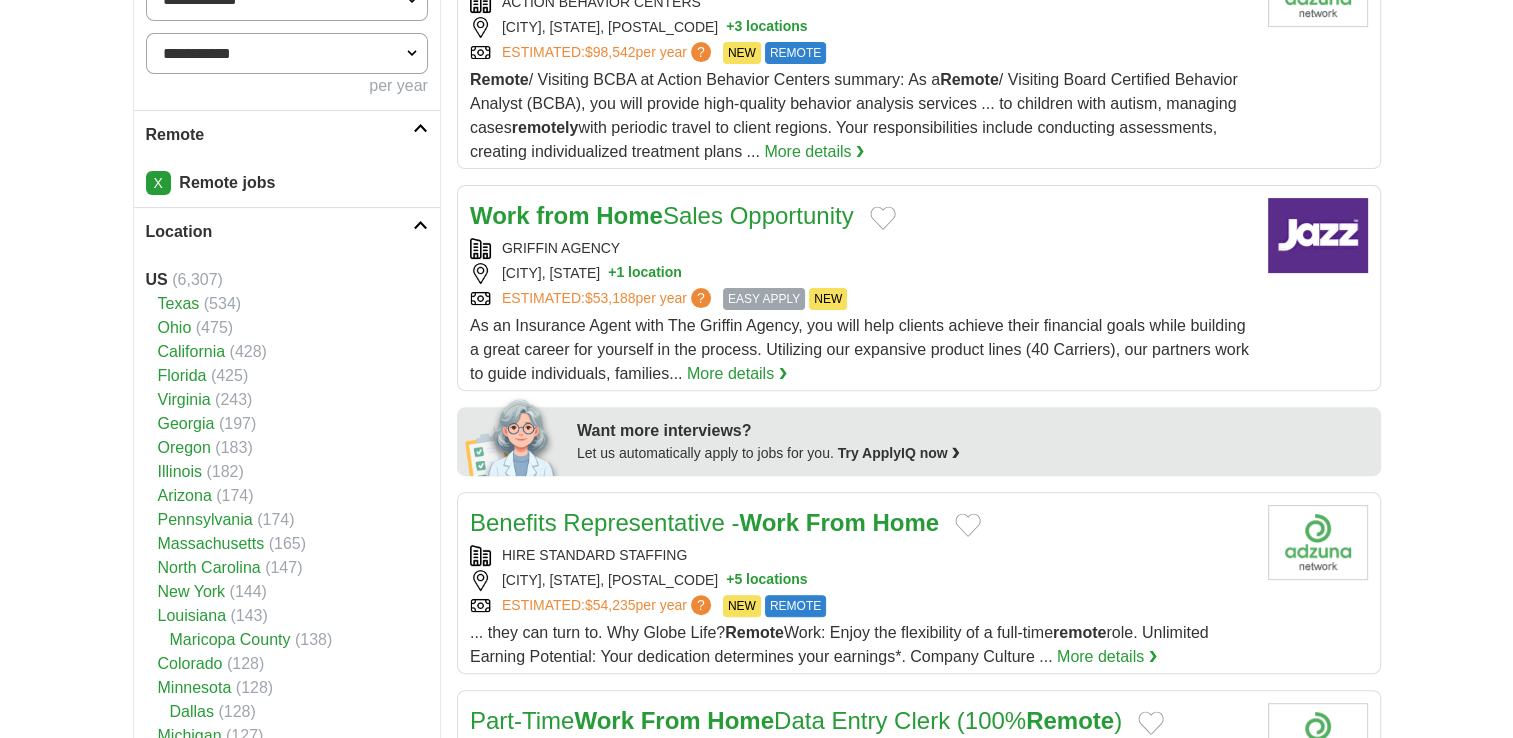 click on "Georgia" at bounding box center [186, 423] 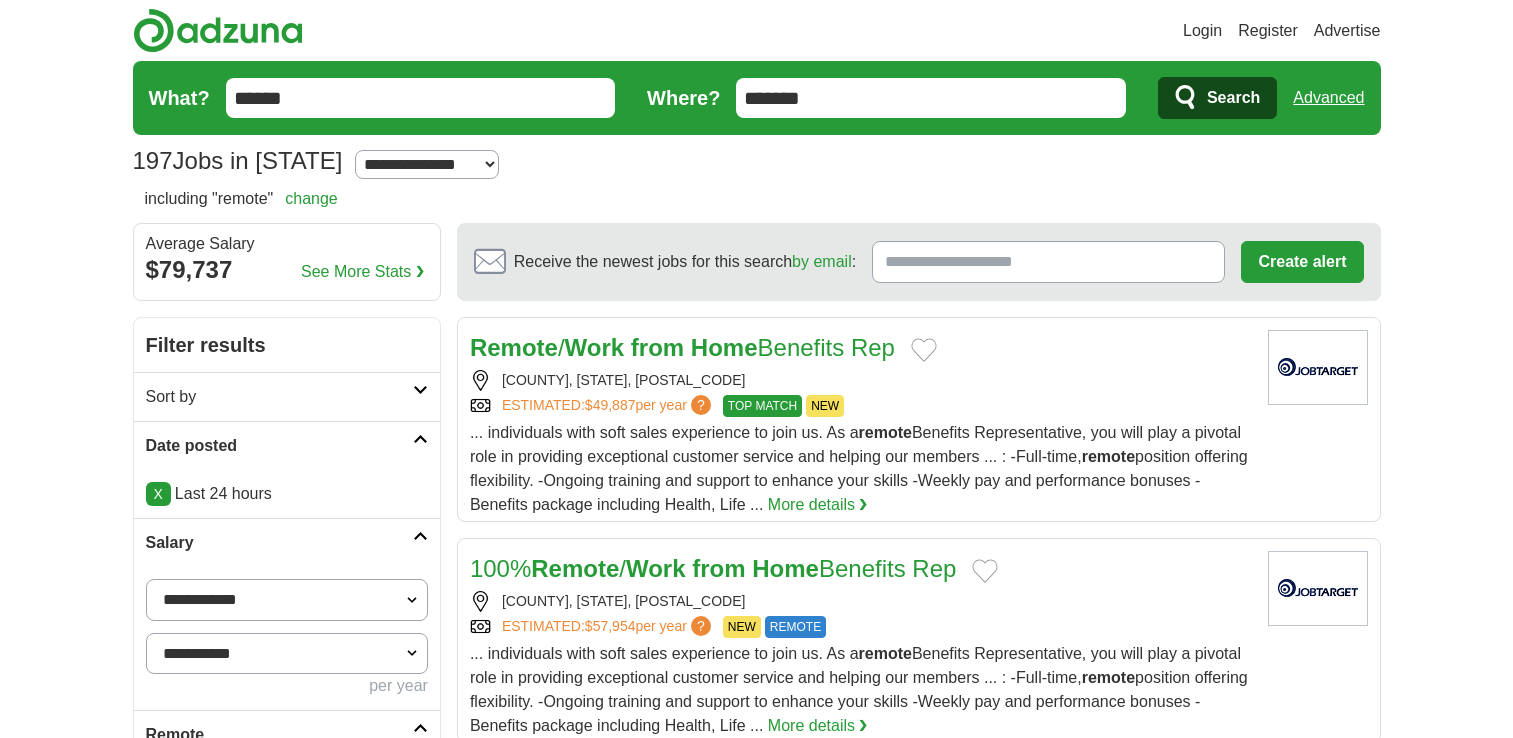 scroll, scrollTop: 0, scrollLeft: 0, axis: both 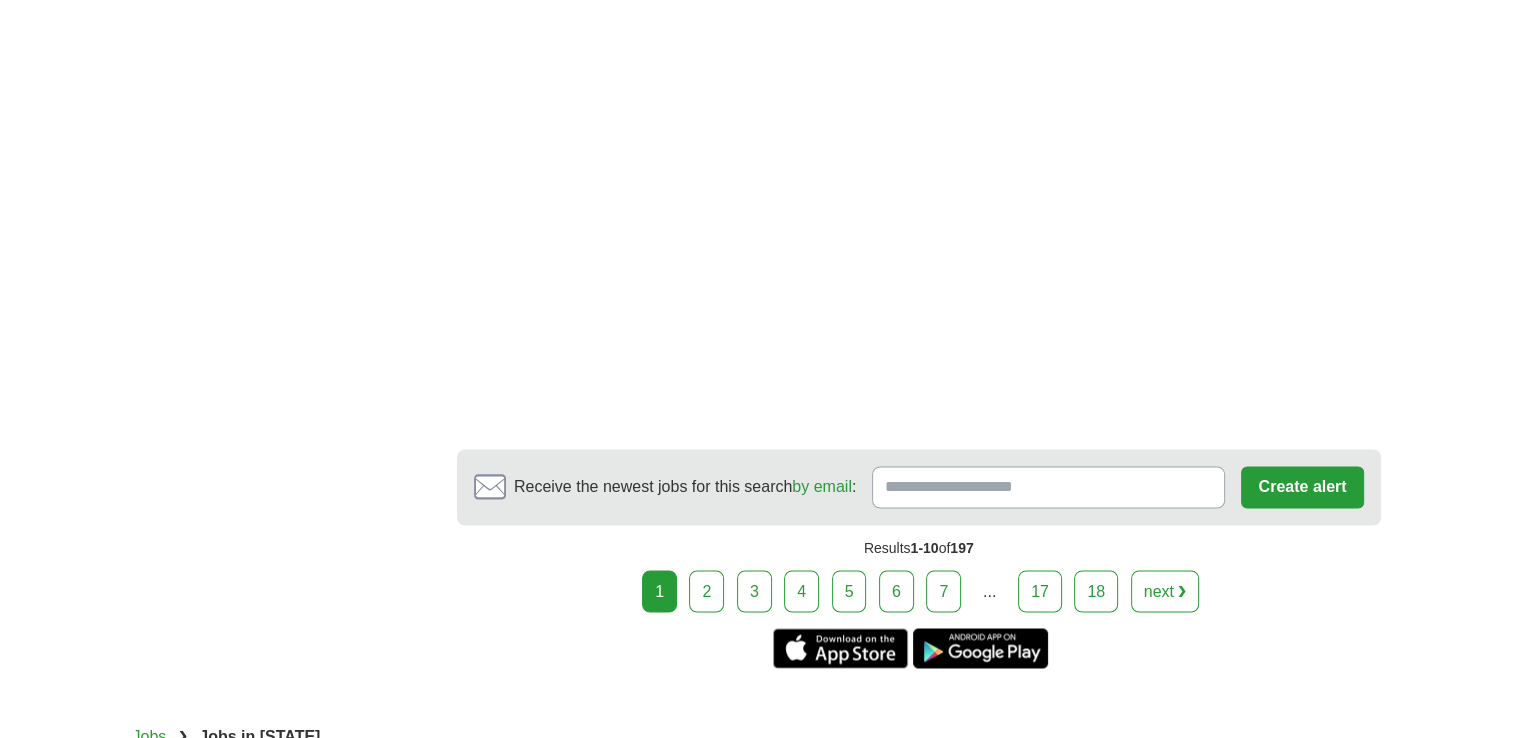 click on "2" at bounding box center [706, 591] 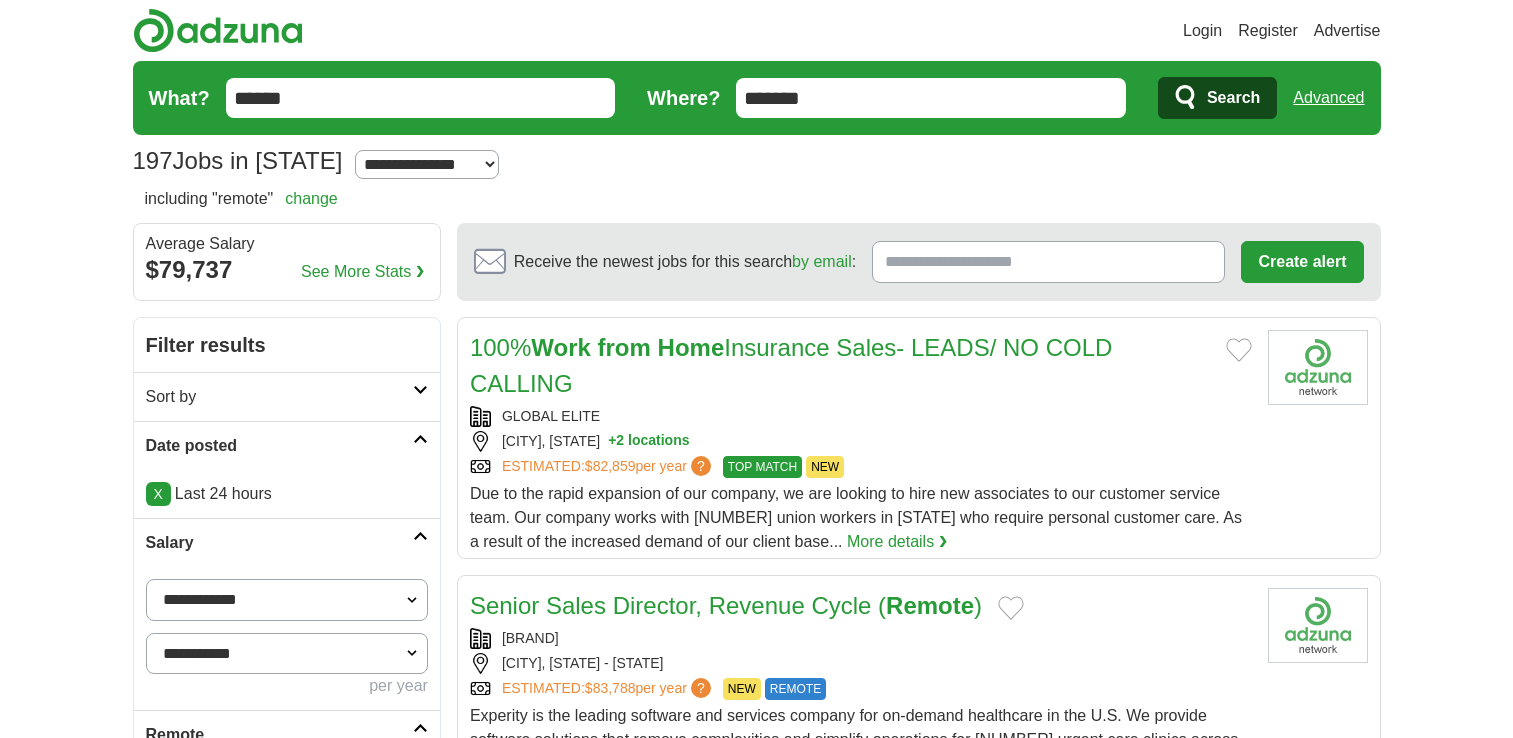 scroll, scrollTop: 0, scrollLeft: 0, axis: both 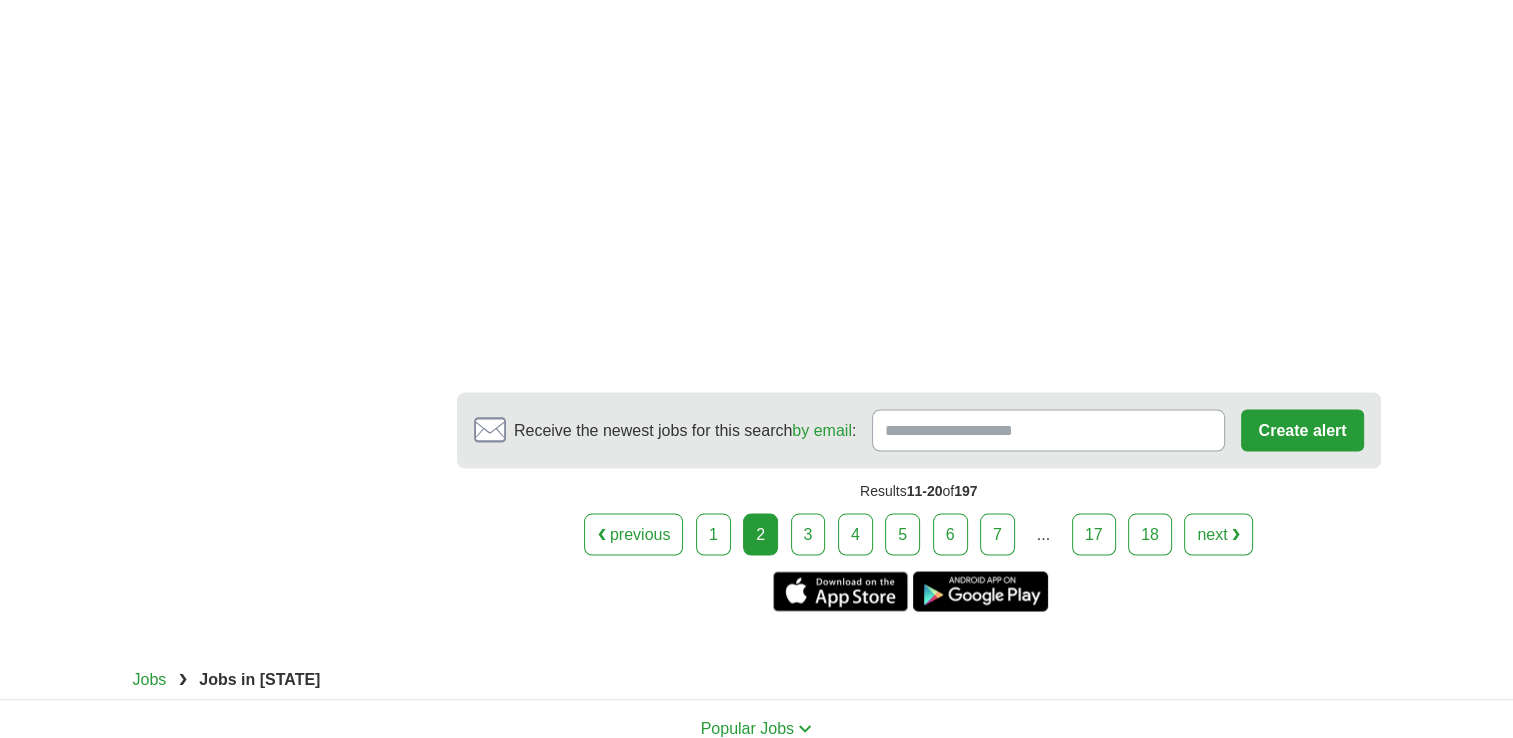 click on "3" at bounding box center (808, 534) 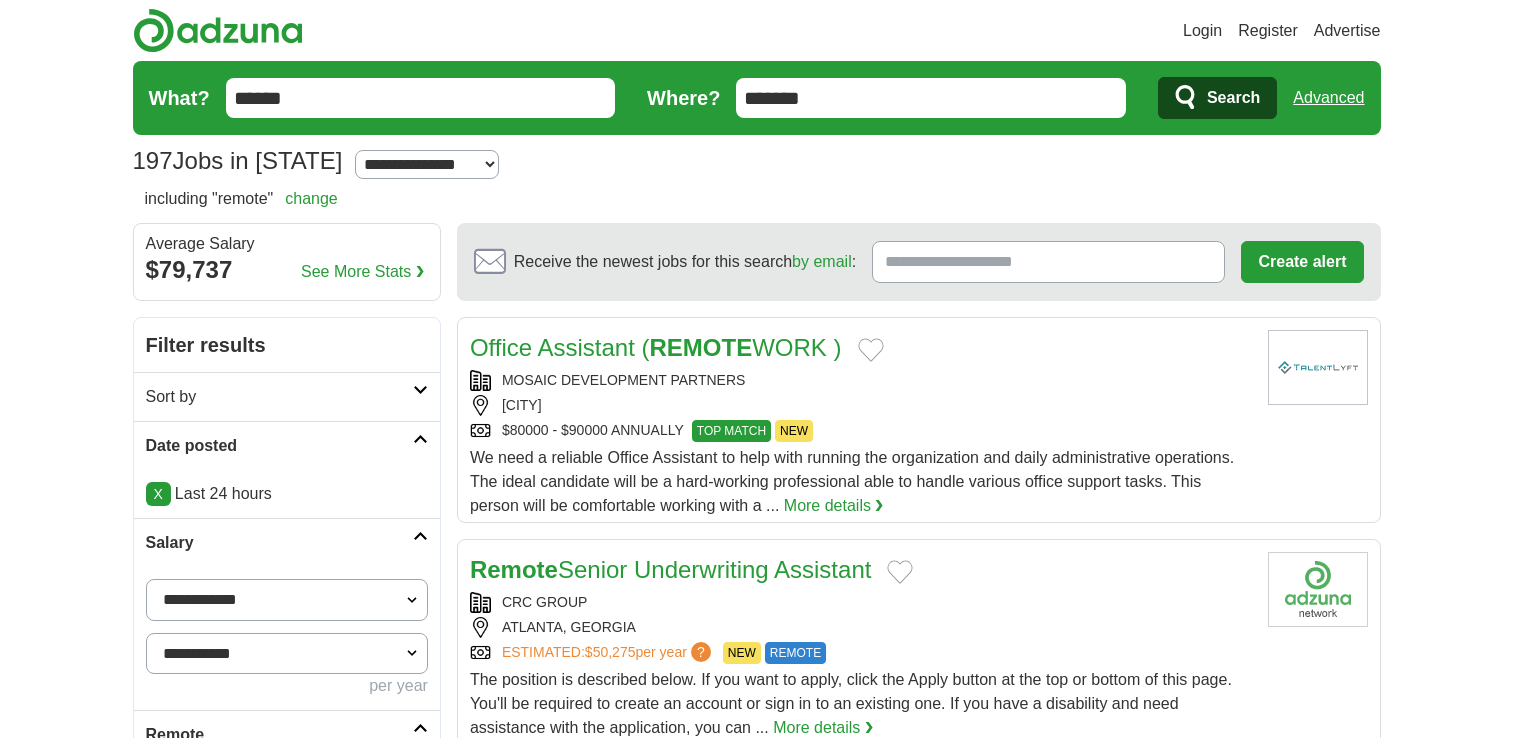 scroll, scrollTop: 0, scrollLeft: 0, axis: both 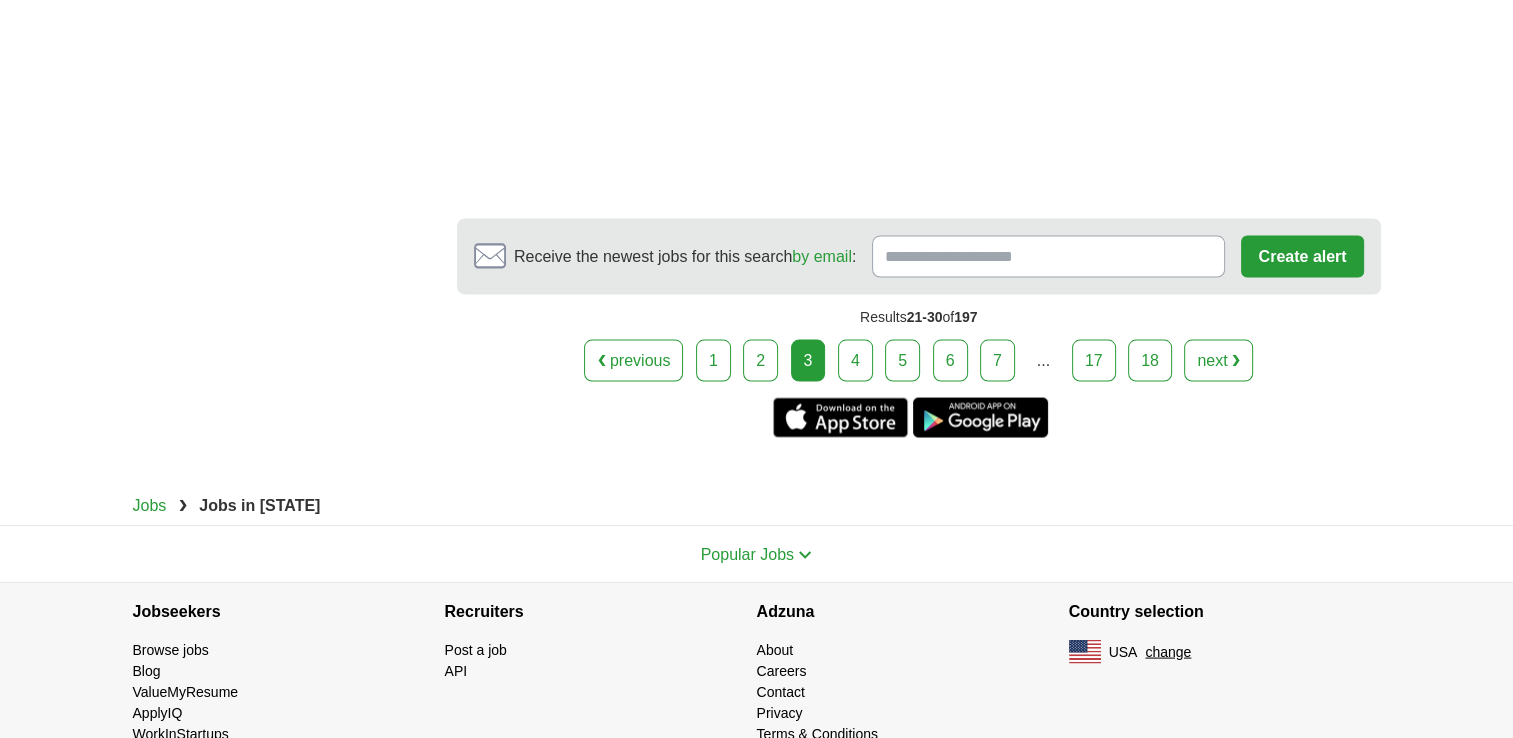 click on "4" at bounding box center [855, 360] 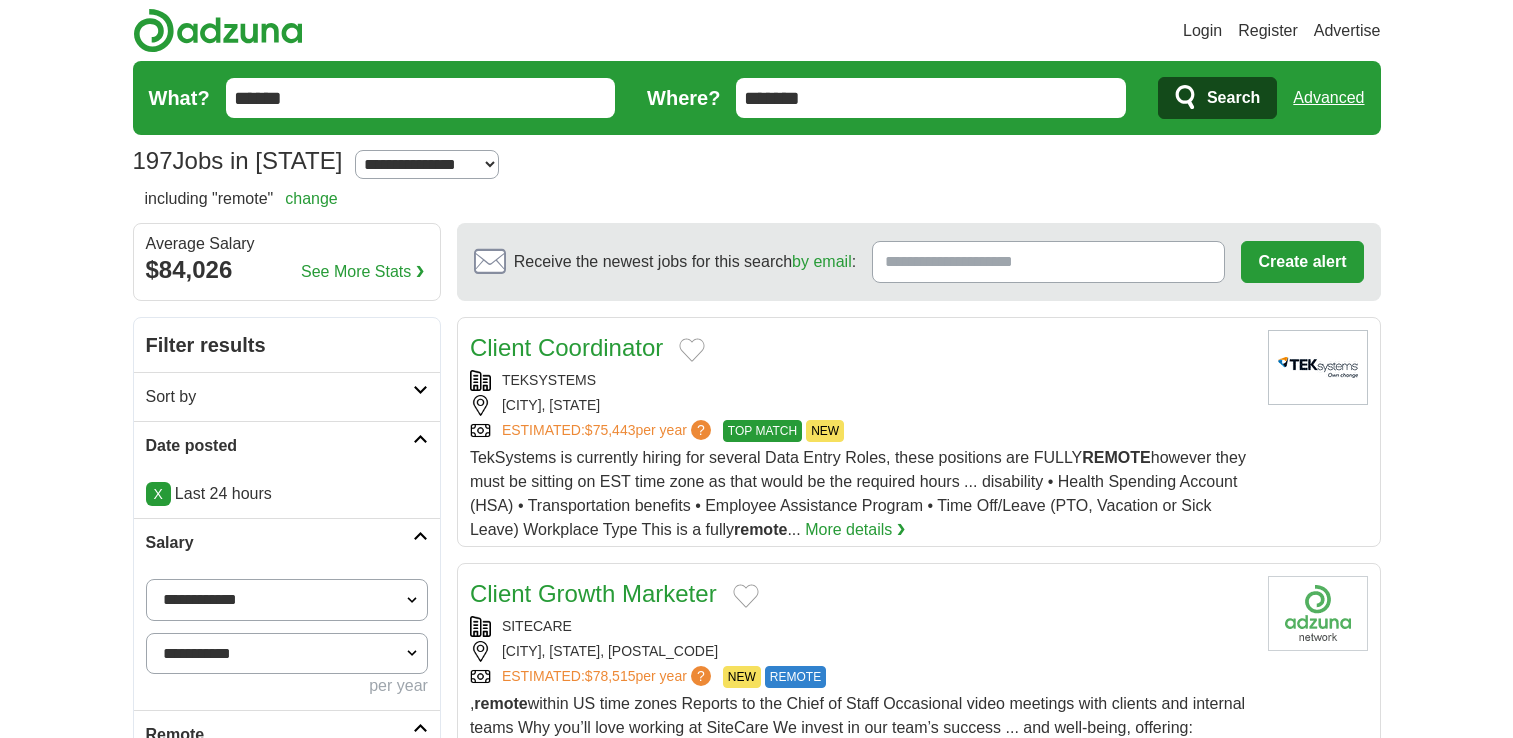 scroll, scrollTop: 0, scrollLeft: 0, axis: both 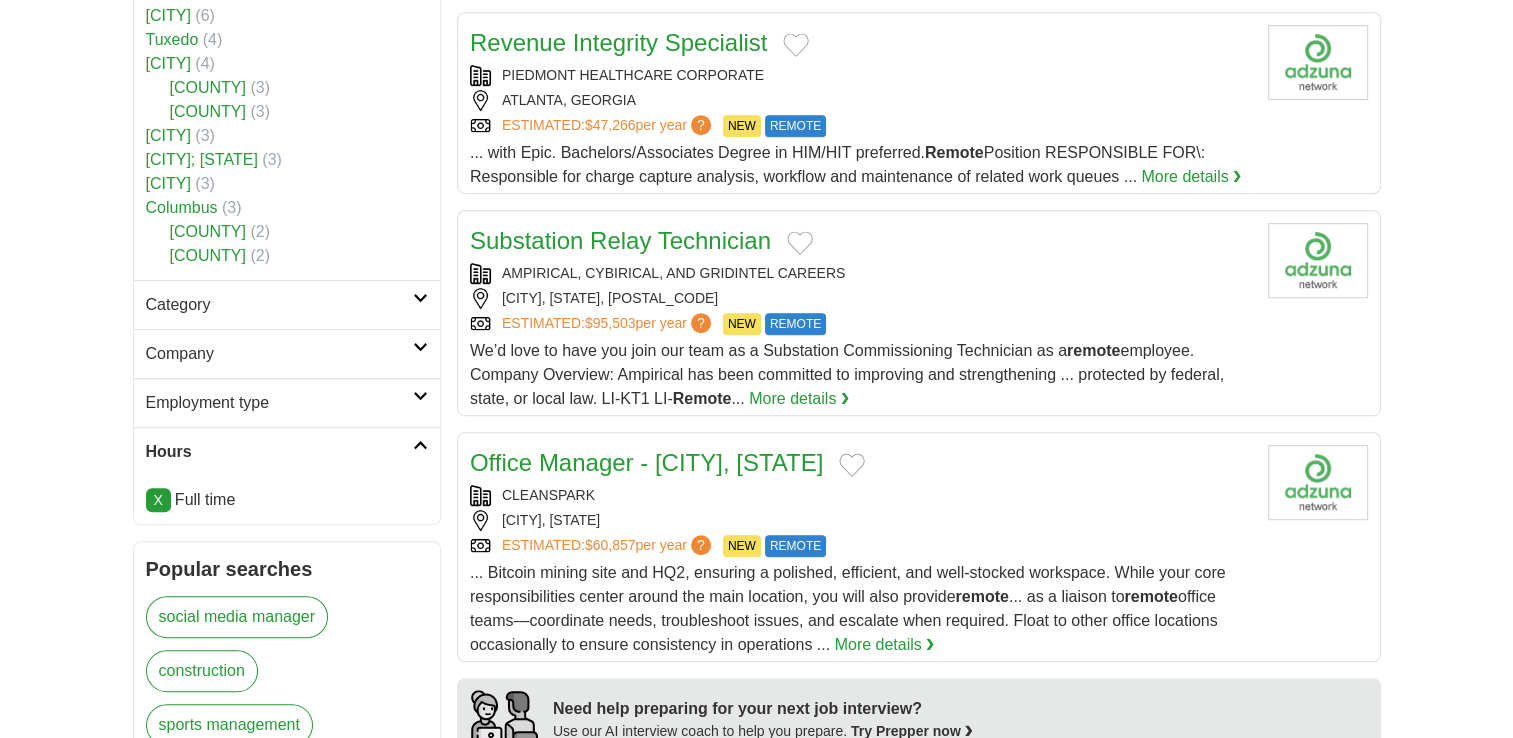 click on "Employment type" at bounding box center [279, 403] 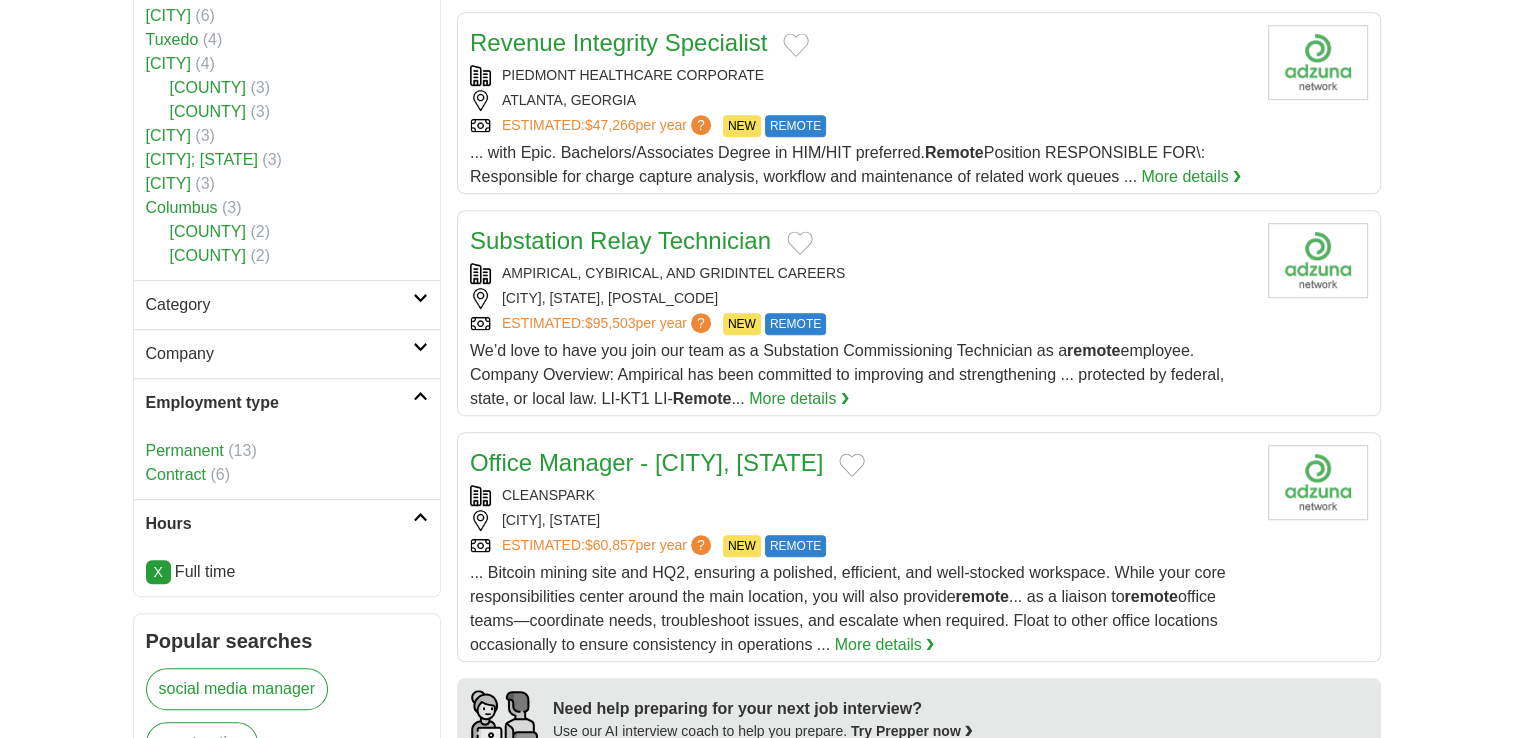 click on "Permanent" at bounding box center [185, 450] 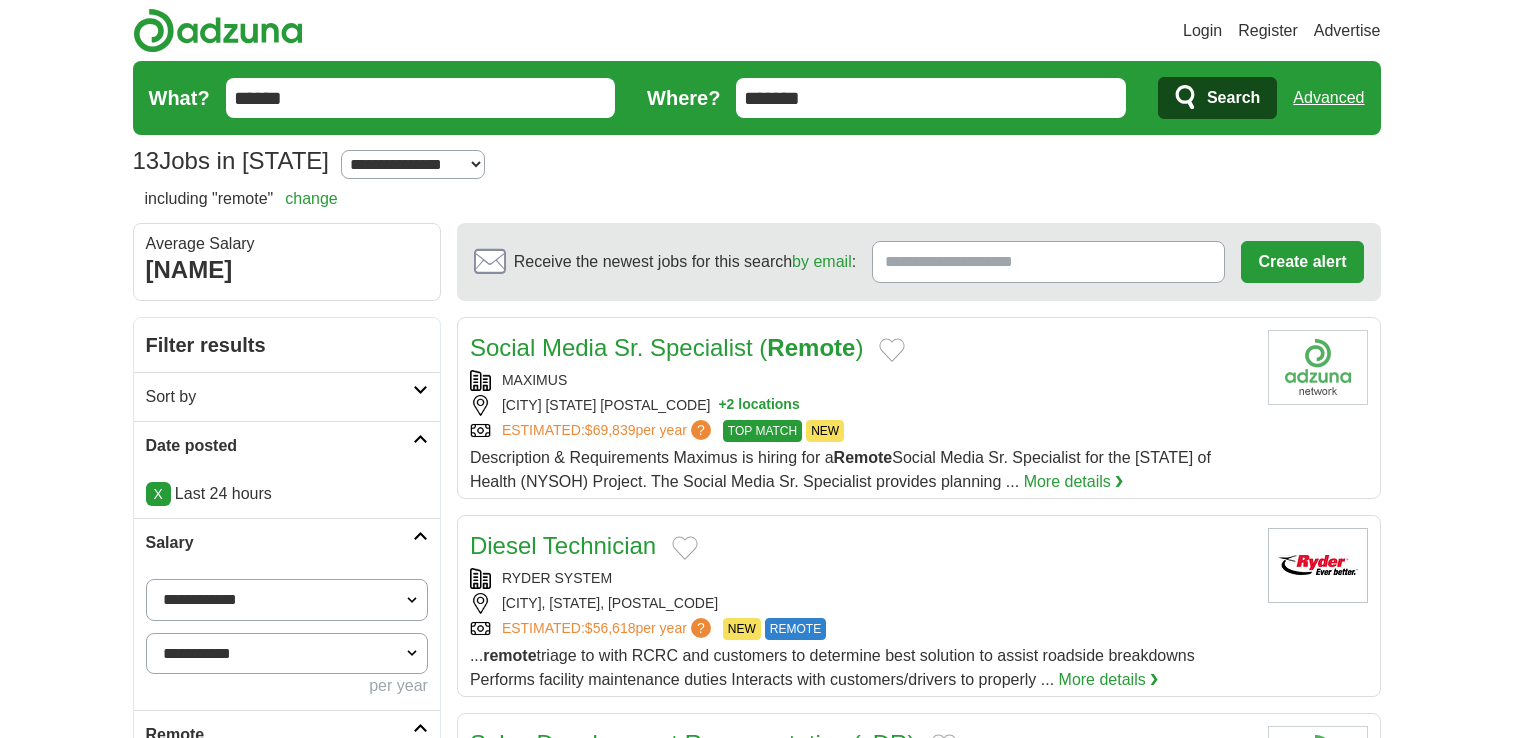 scroll, scrollTop: 0, scrollLeft: 0, axis: both 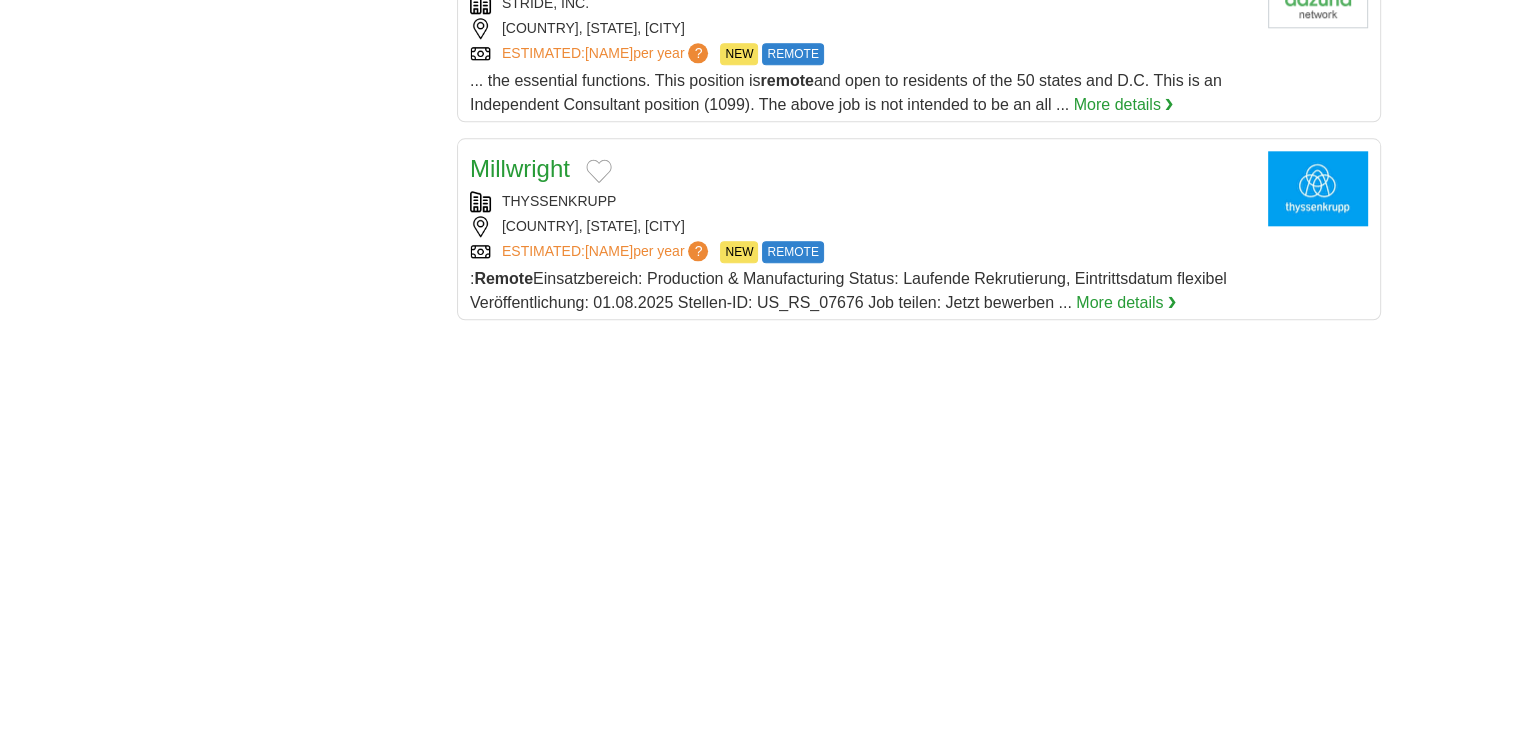 click on "**********" at bounding box center (757, -58) 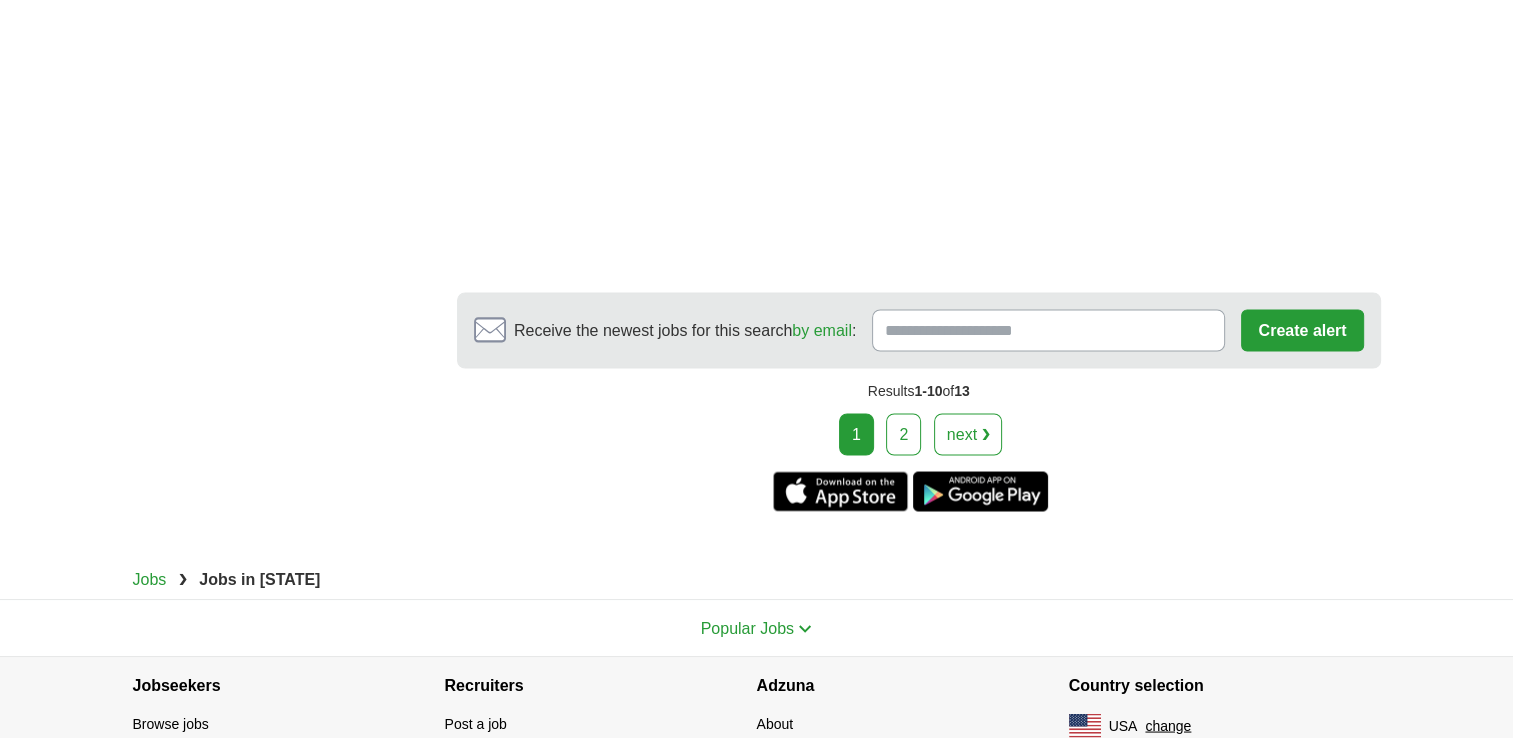 scroll, scrollTop: 3560, scrollLeft: 0, axis: vertical 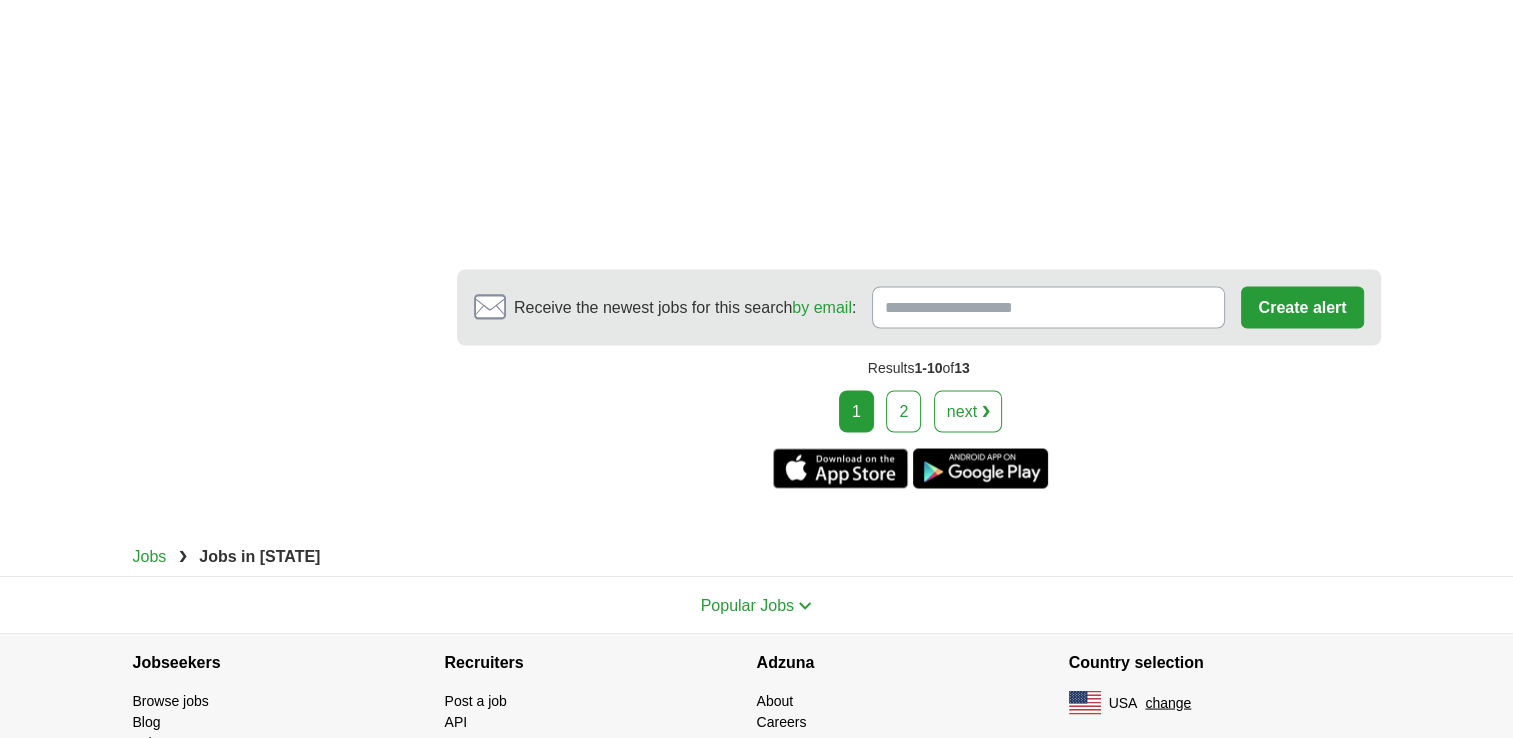 click on "**********" at bounding box center [757, -1378] 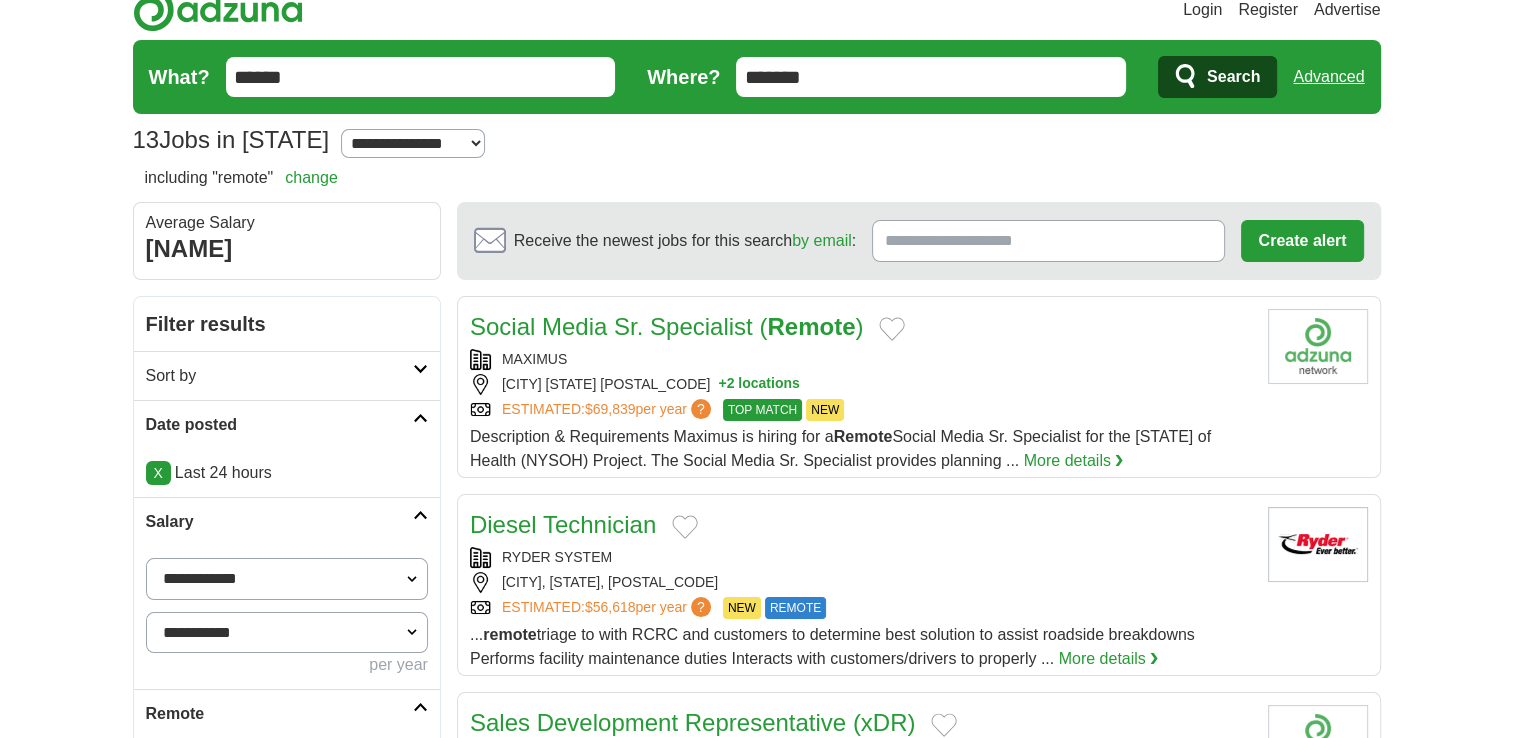 scroll, scrollTop: 0, scrollLeft: 0, axis: both 